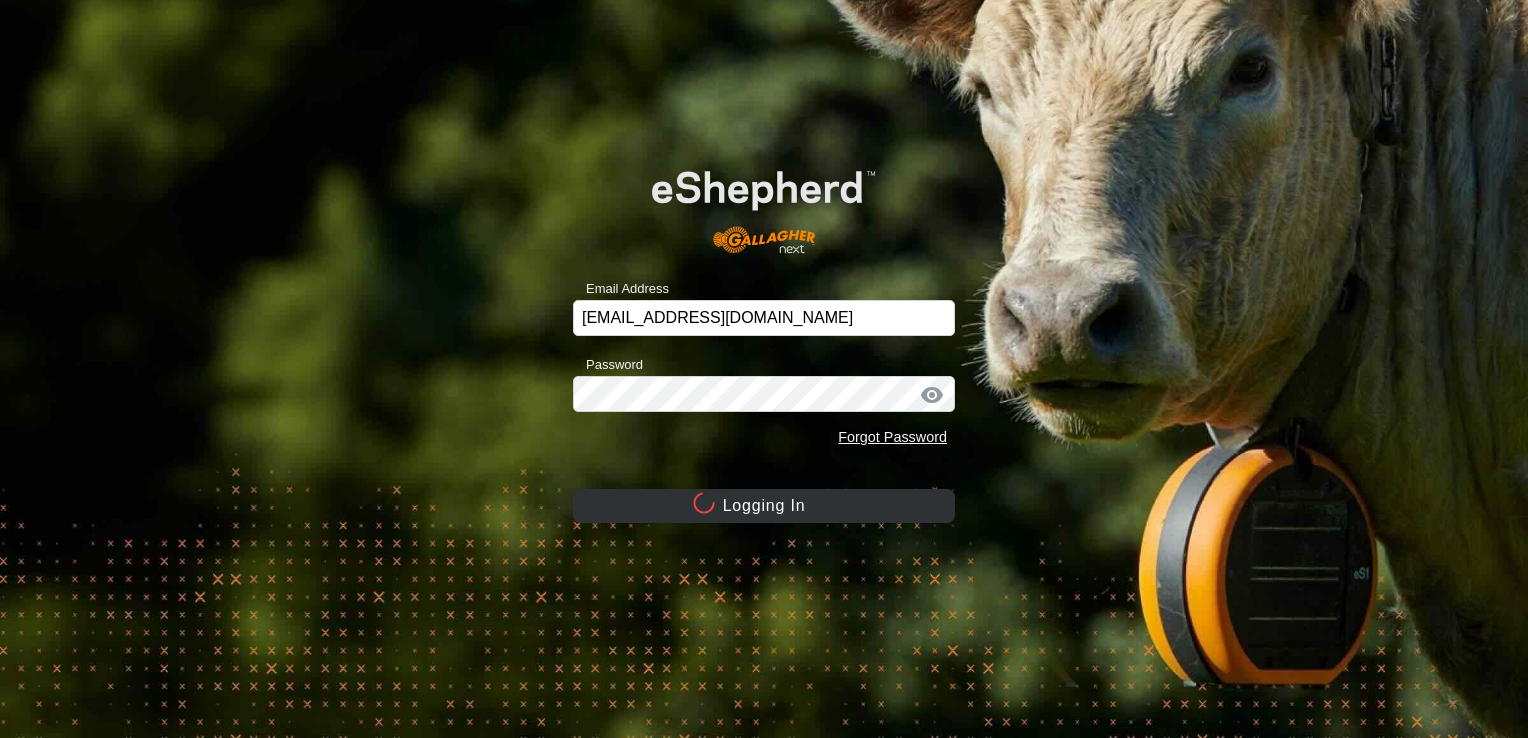 scroll, scrollTop: 0, scrollLeft: 0, axis: both 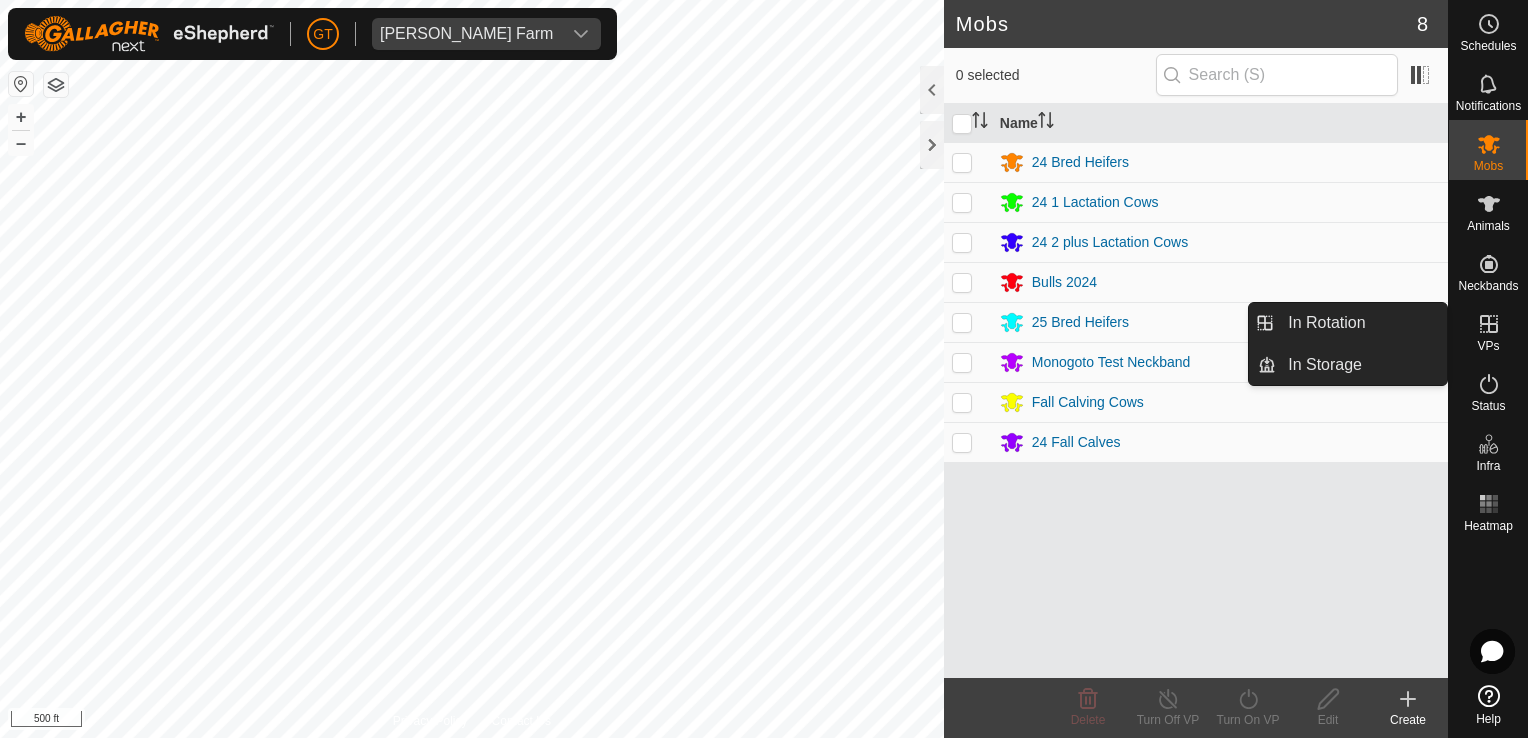 click 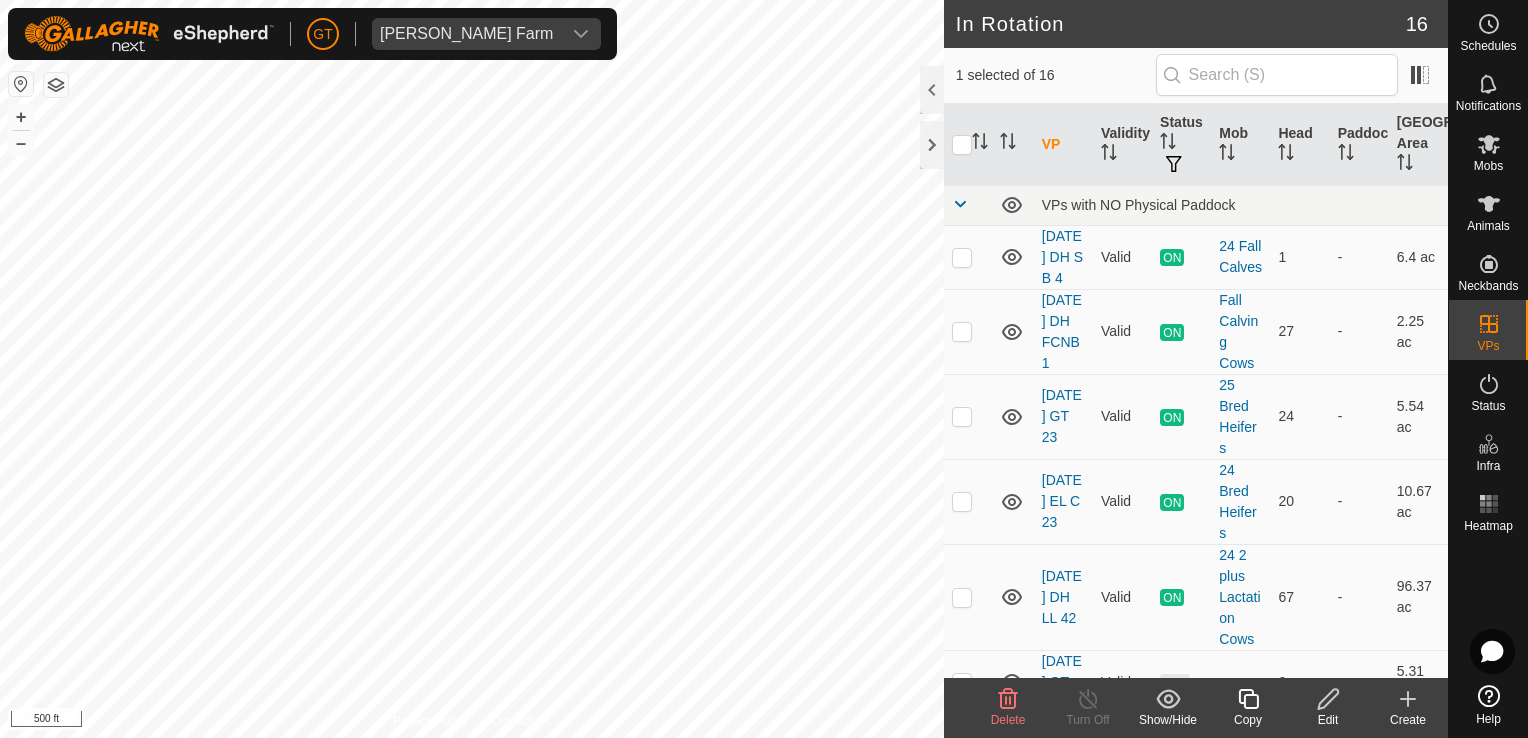 click 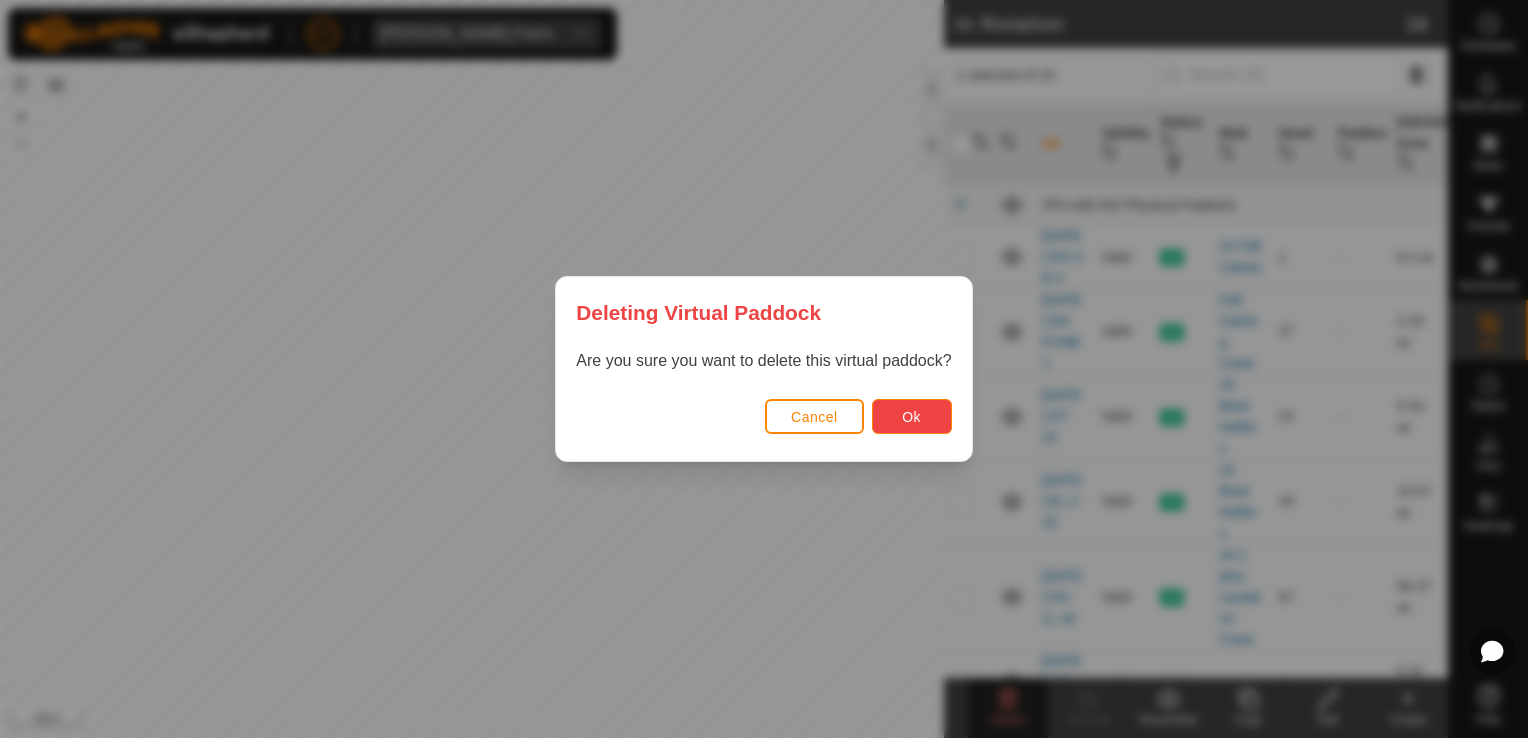 click on "Ok" at bounding box center (911, 417) 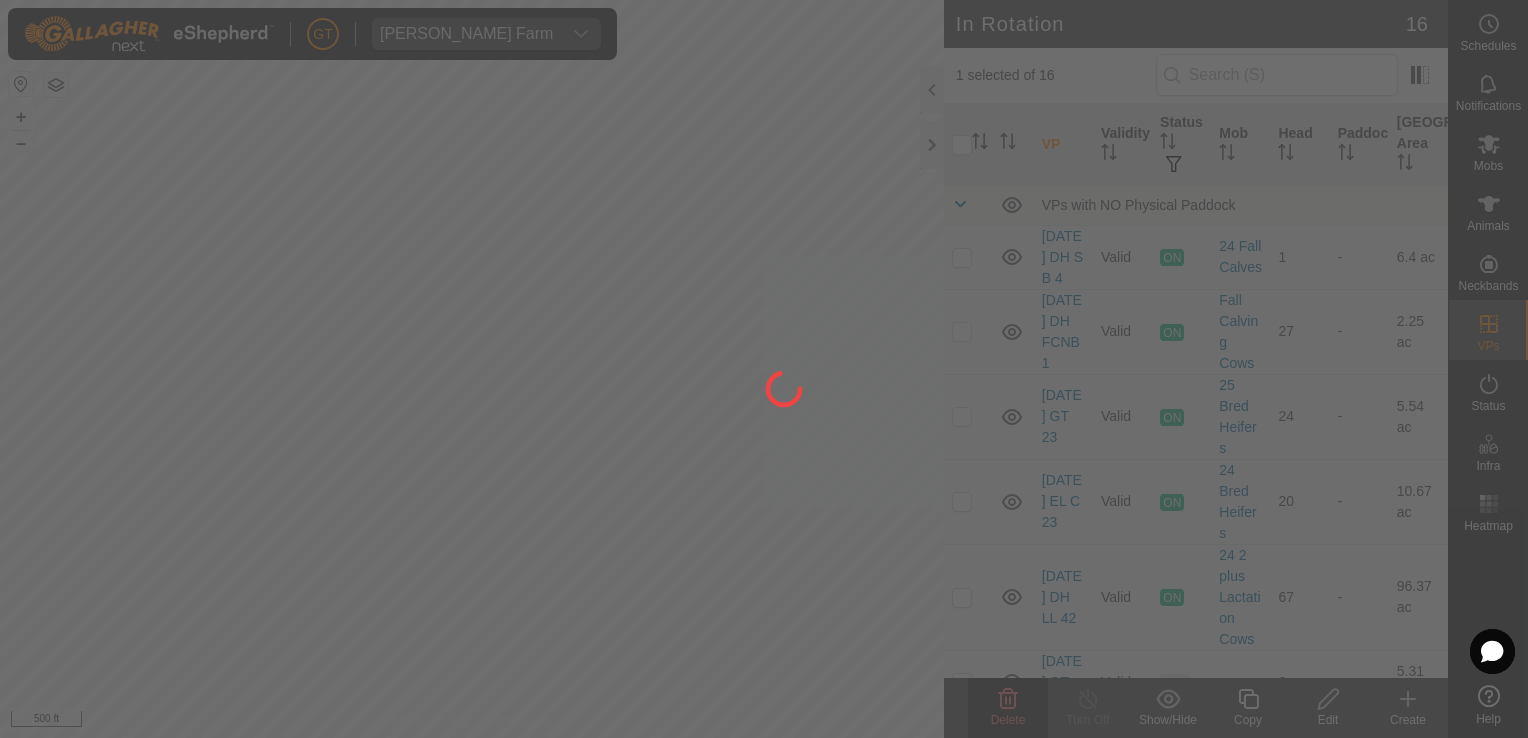 checkbox on "false" 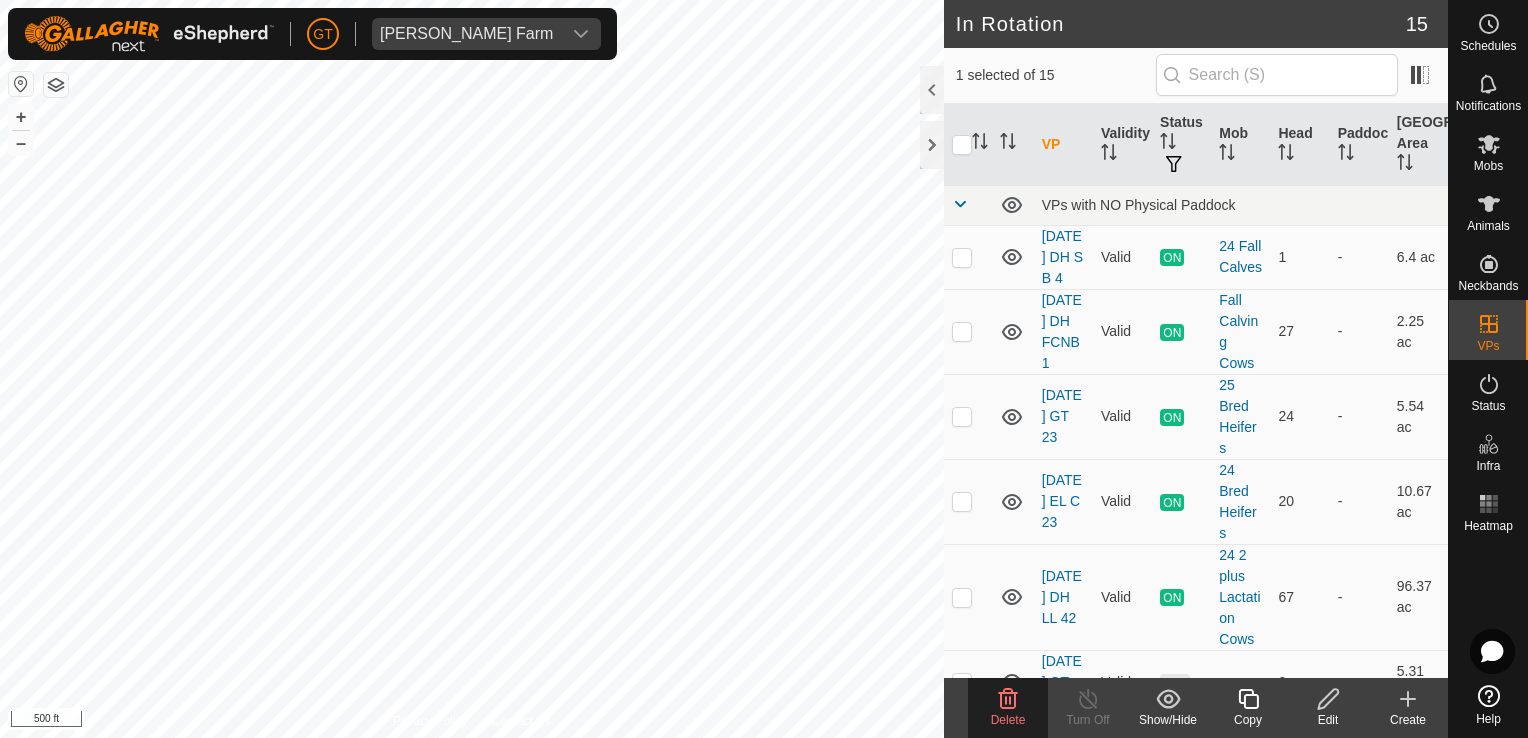 click 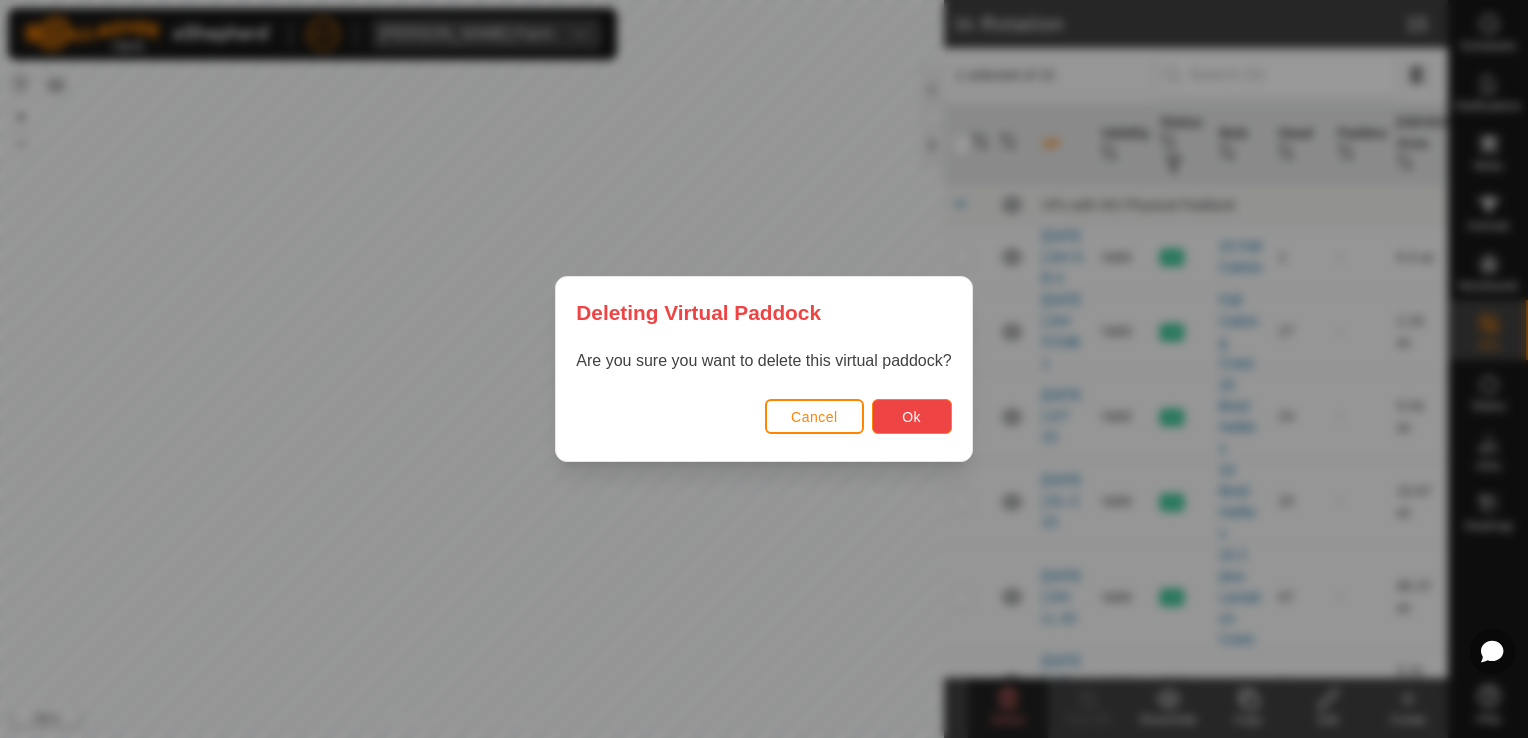 click on "Ok" at bounding box center (912, 416) 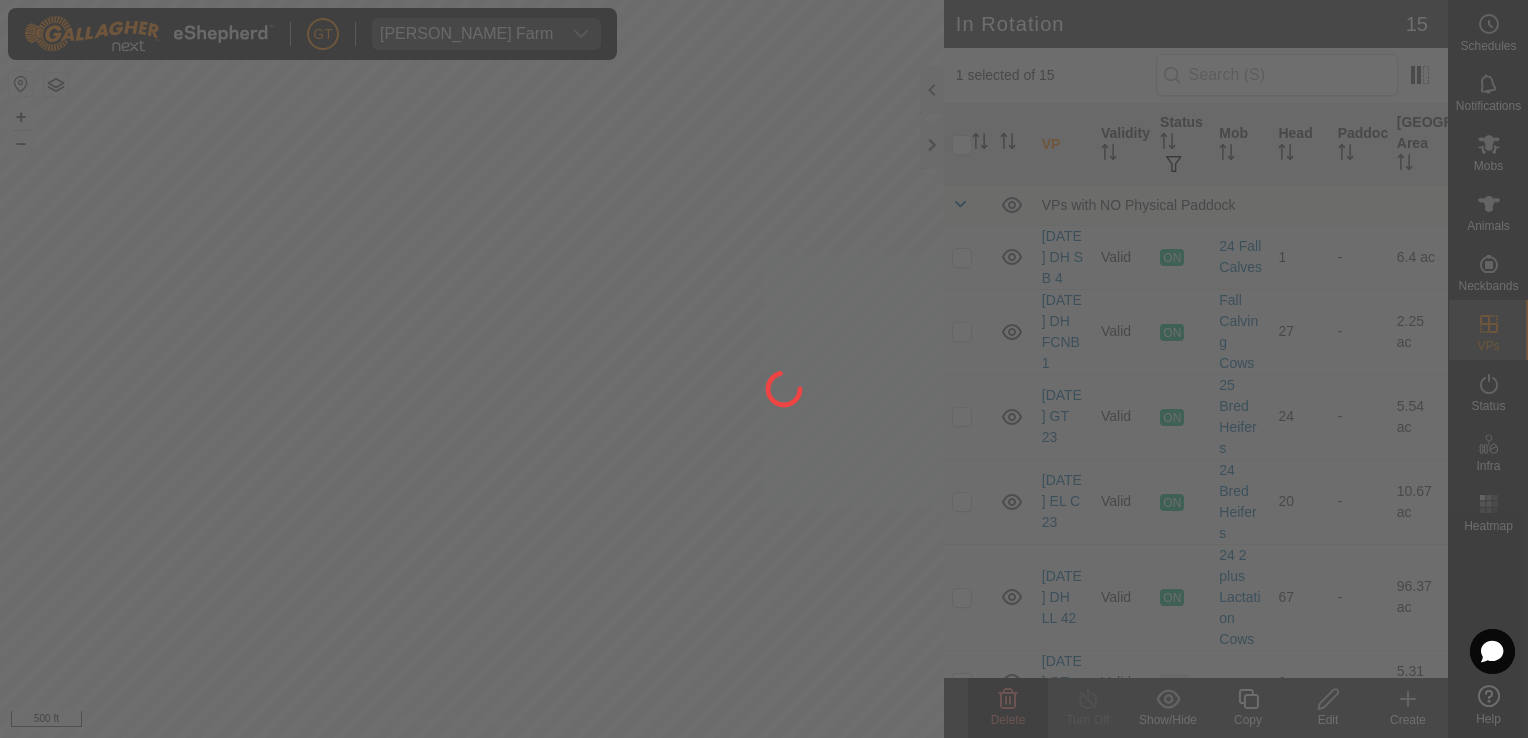 checkbox on "false" 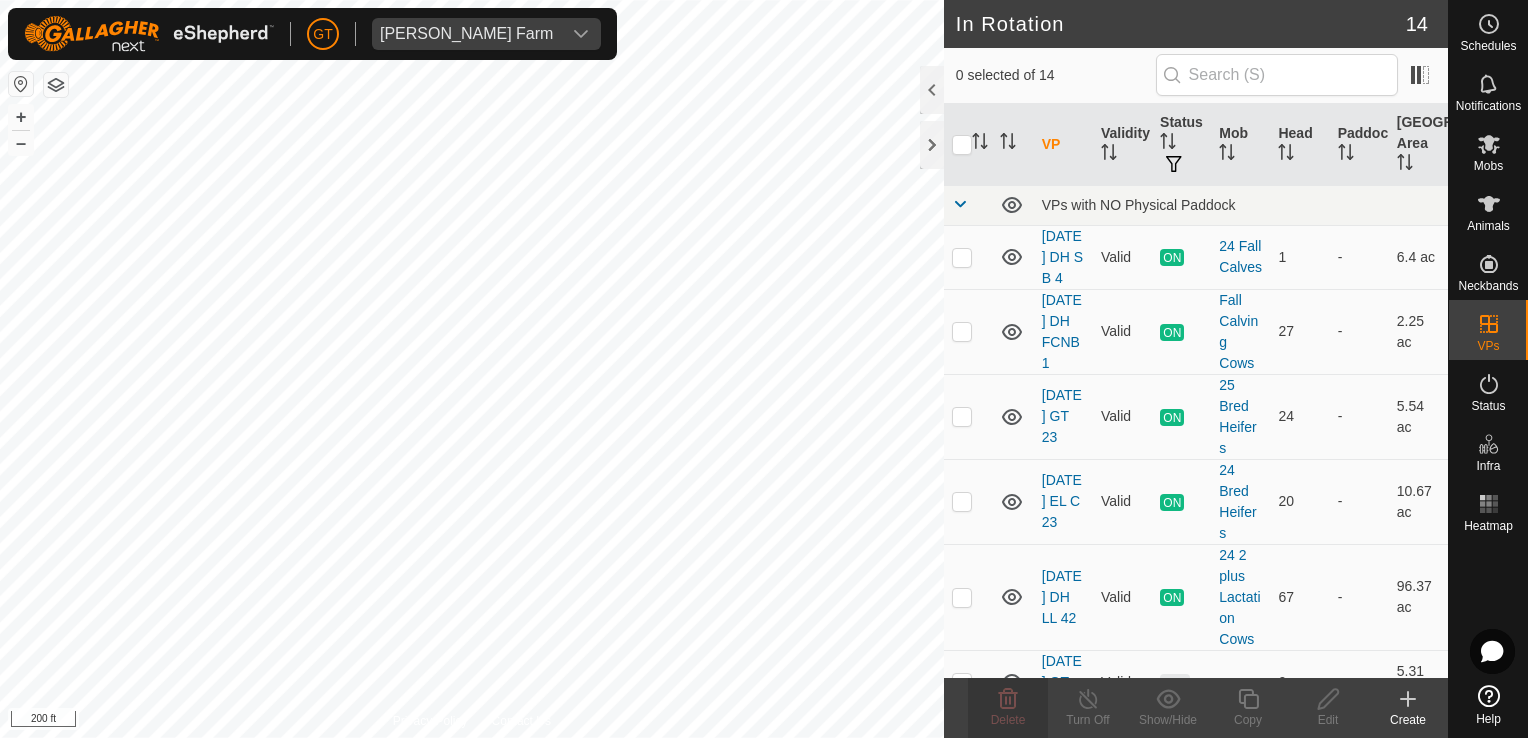 checkbox on "true" 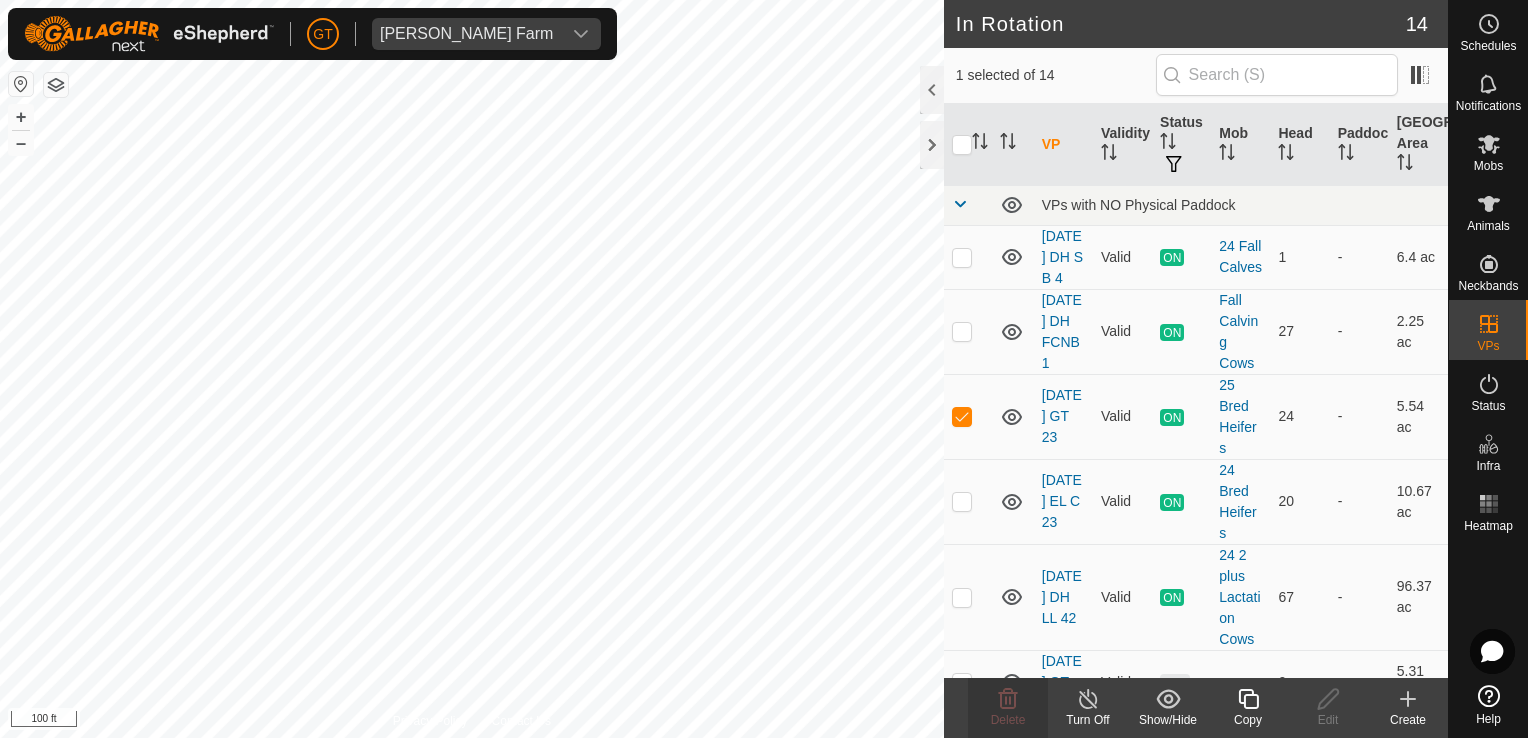 click 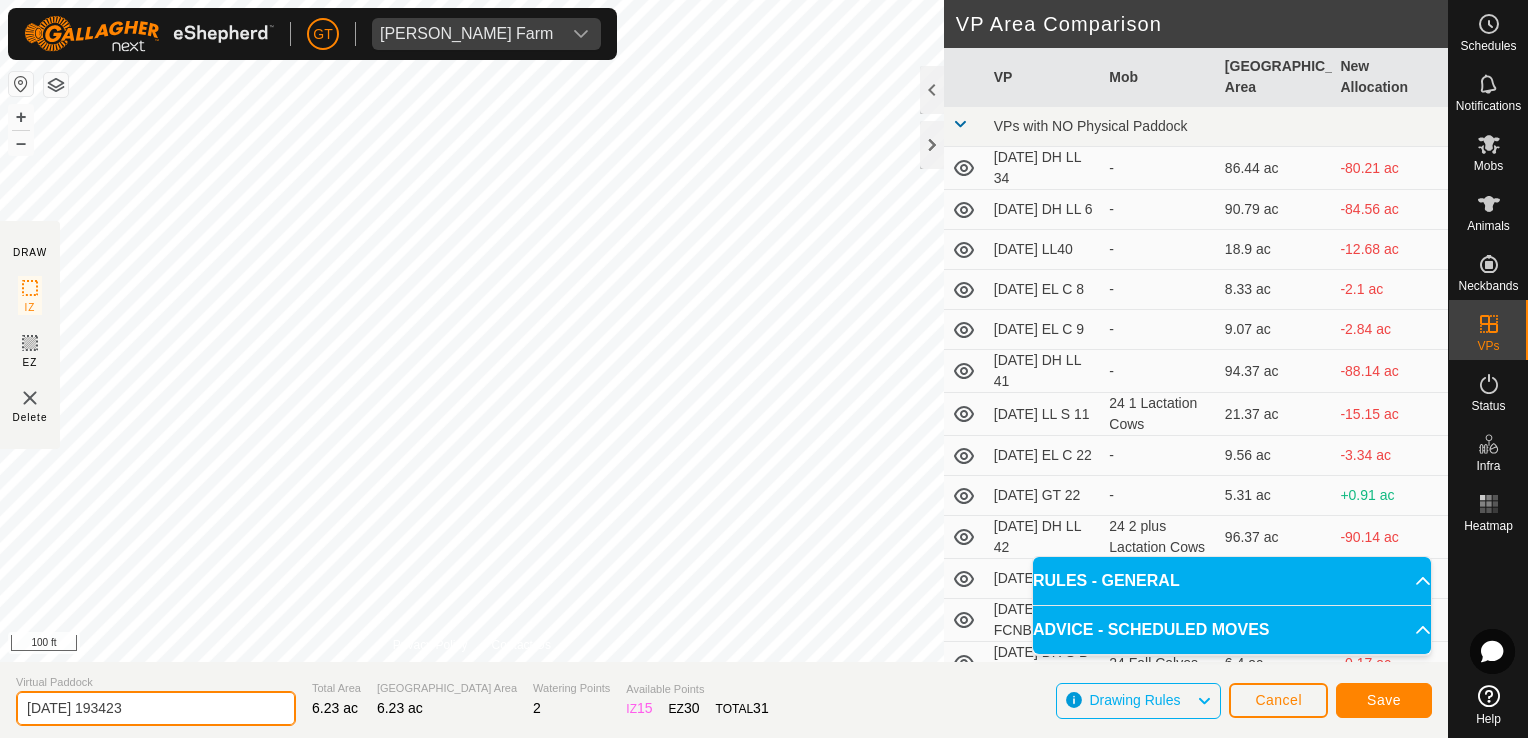 click on "[DATE] 193423" 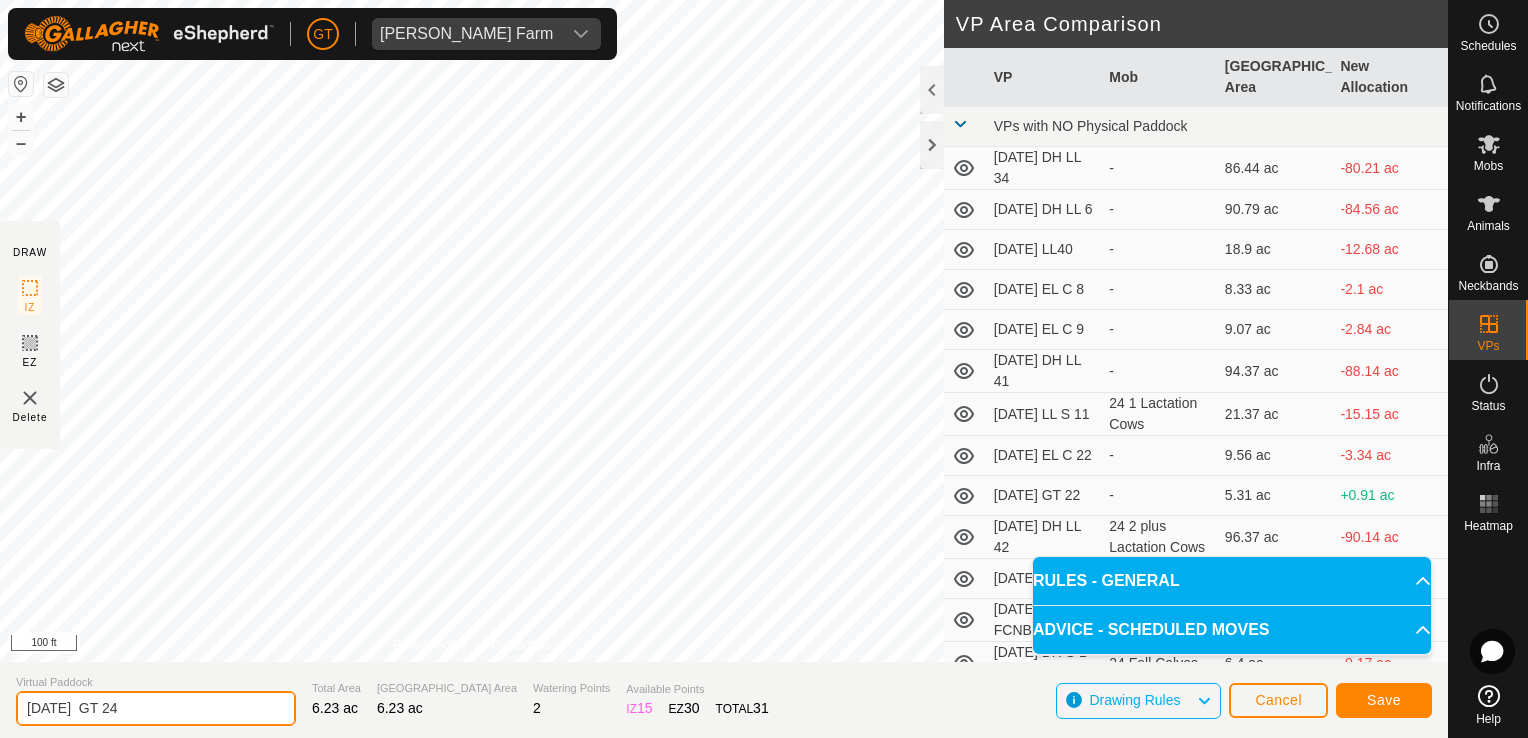 type on "[DATE]  GT 24" 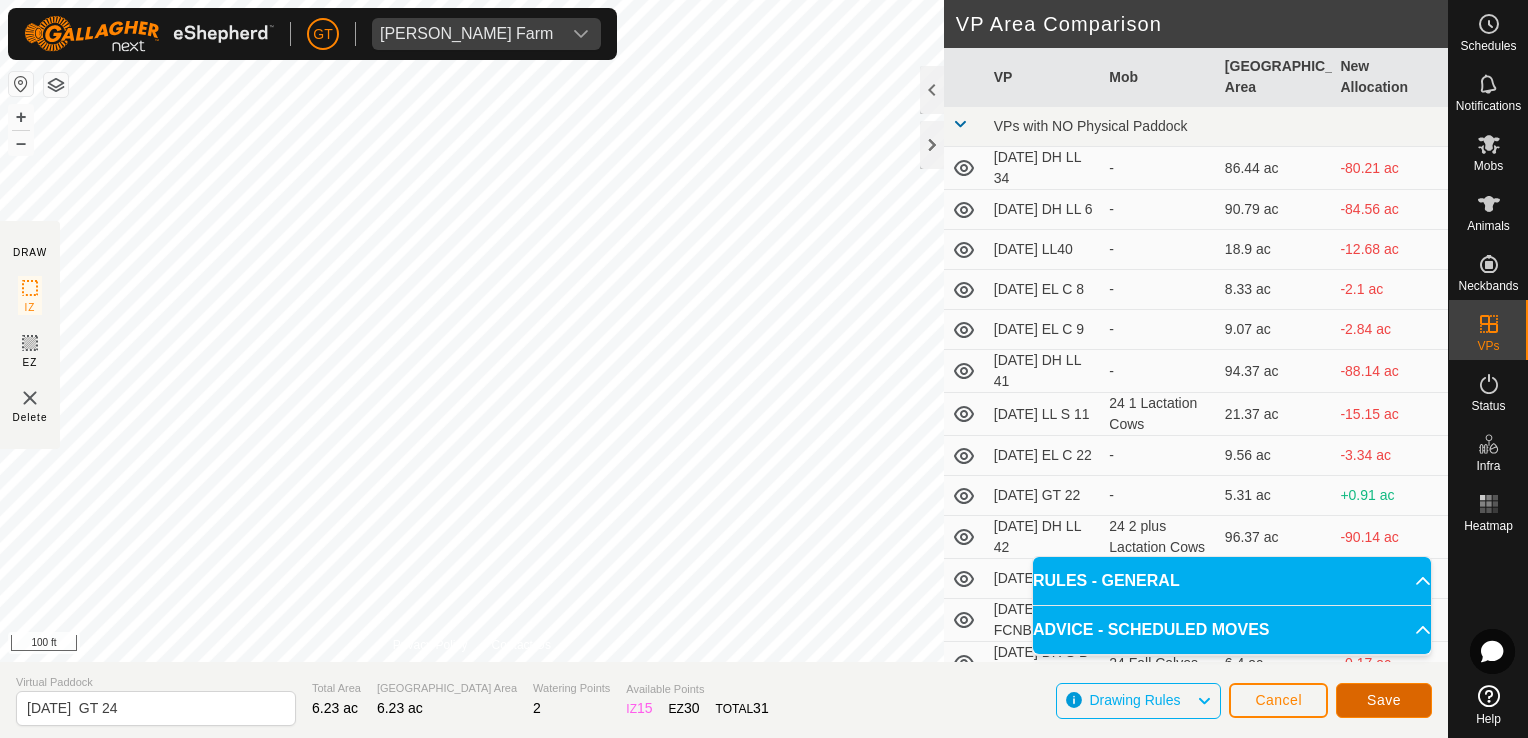 click on "Save" 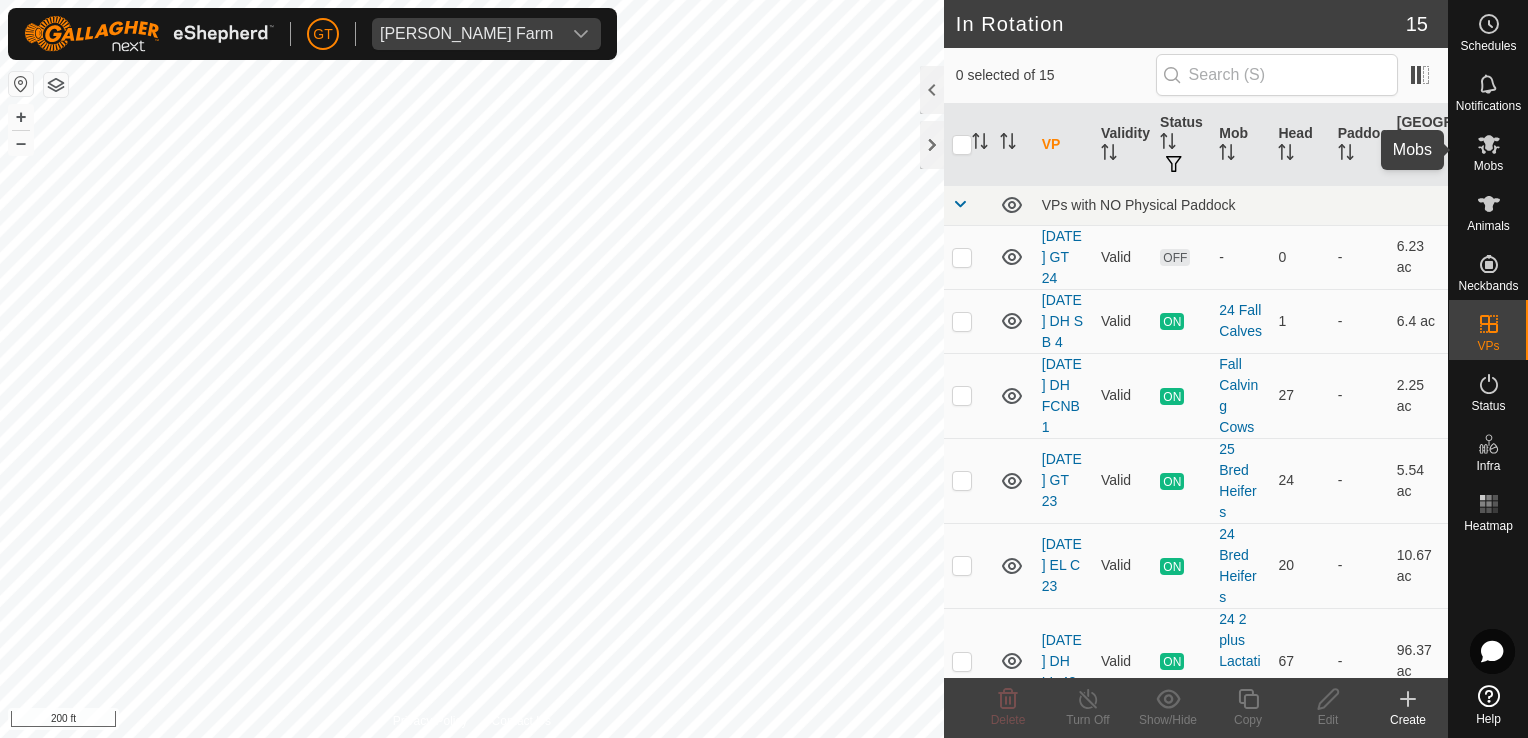click at bounding box center (1489, 144) 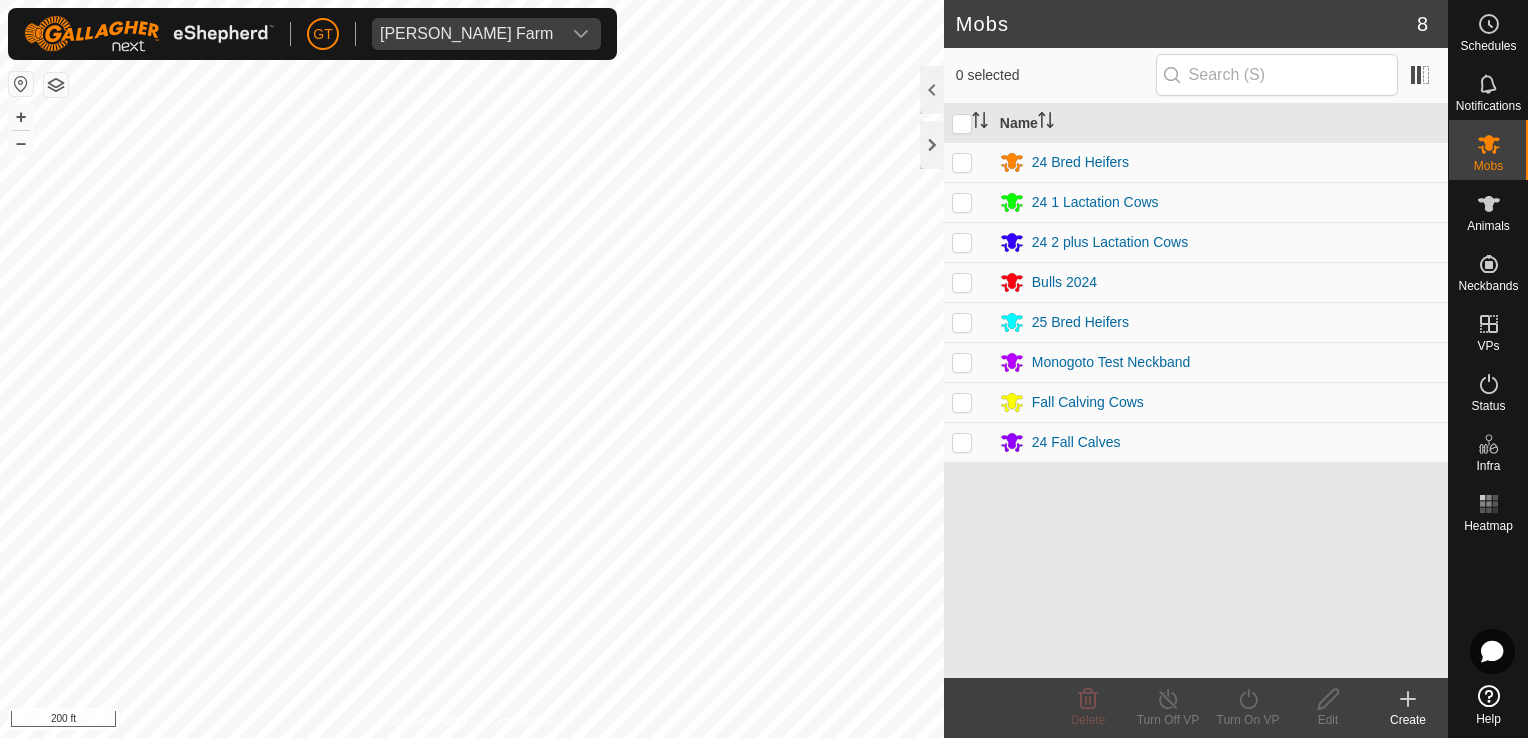 click at bounding box center [962, 322] 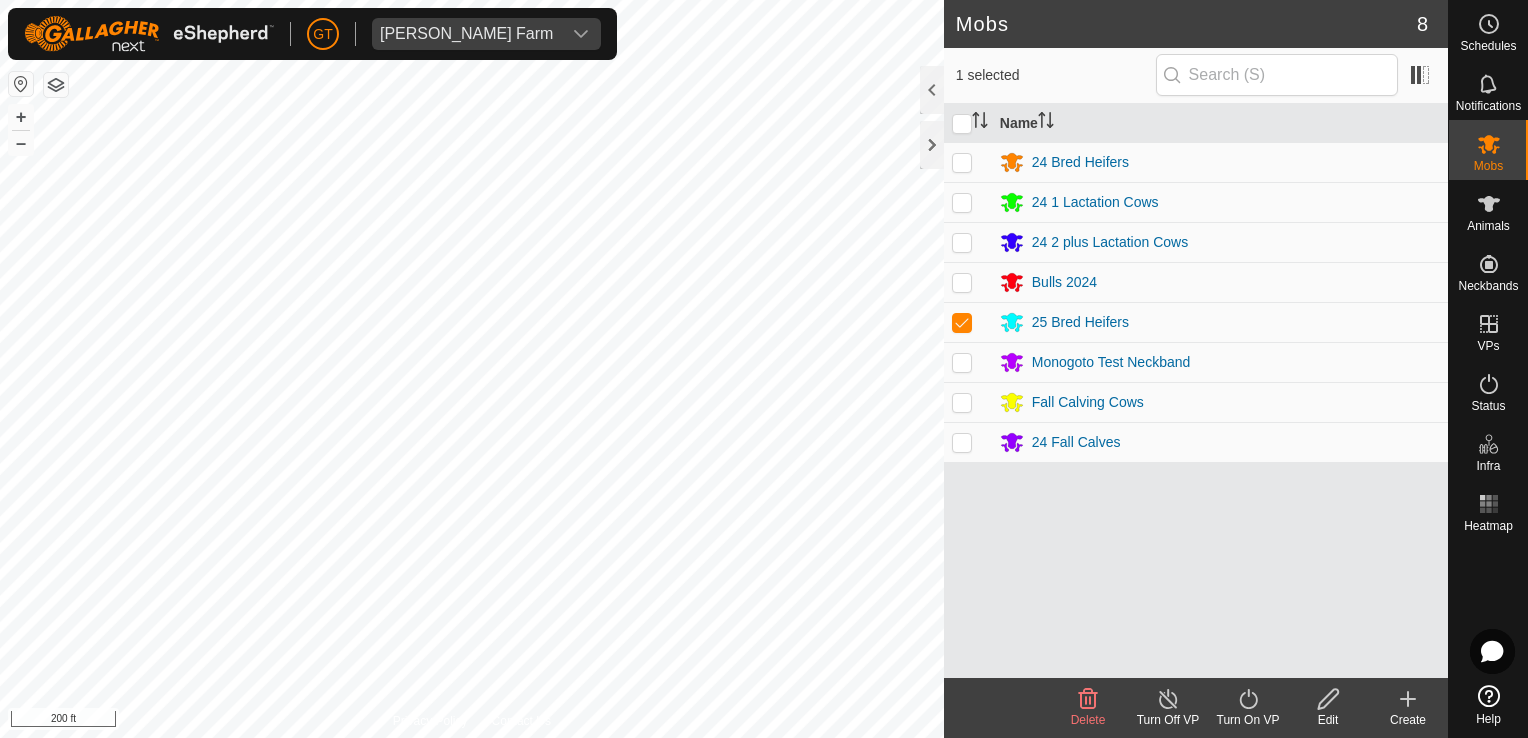 click 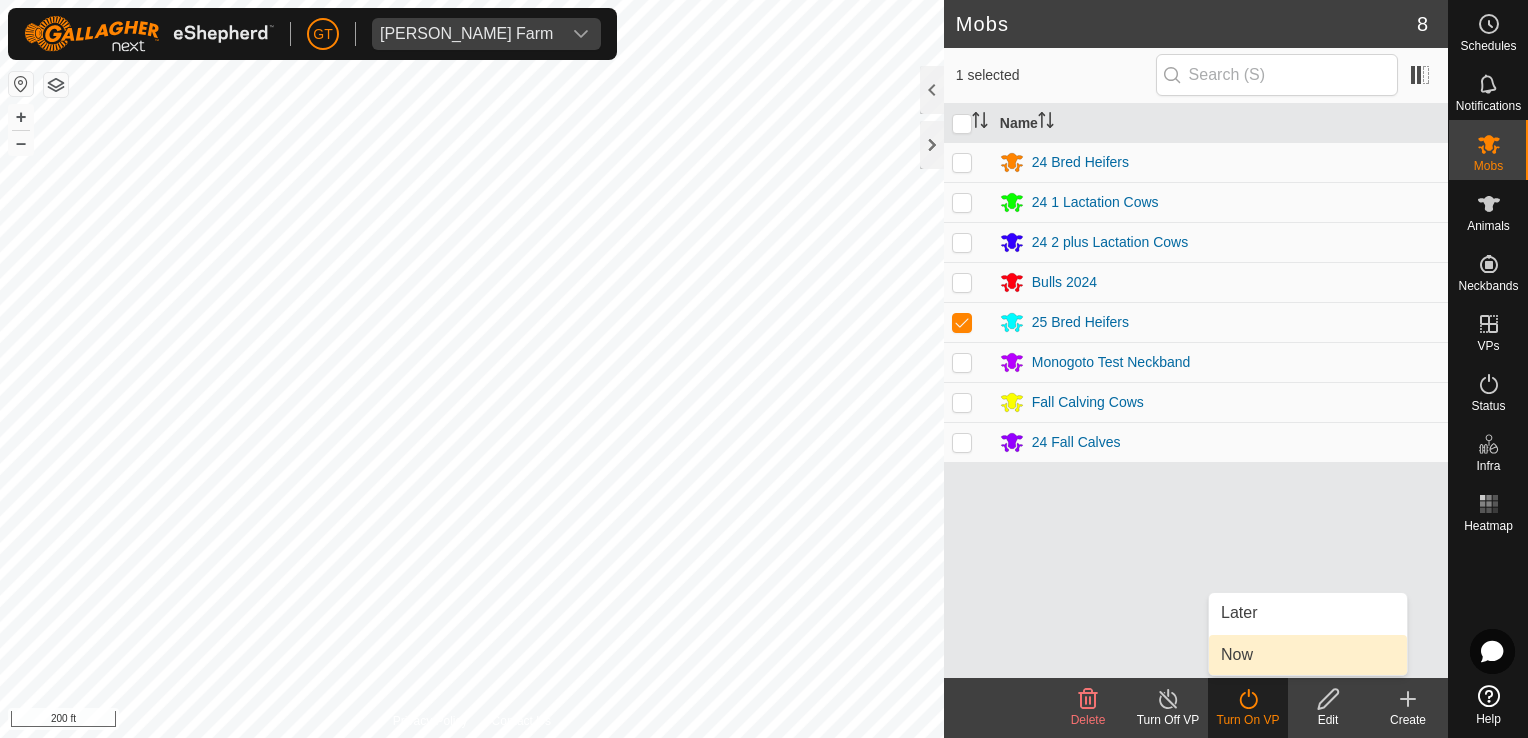 click on "Now" at bounding box center (1308, 655) 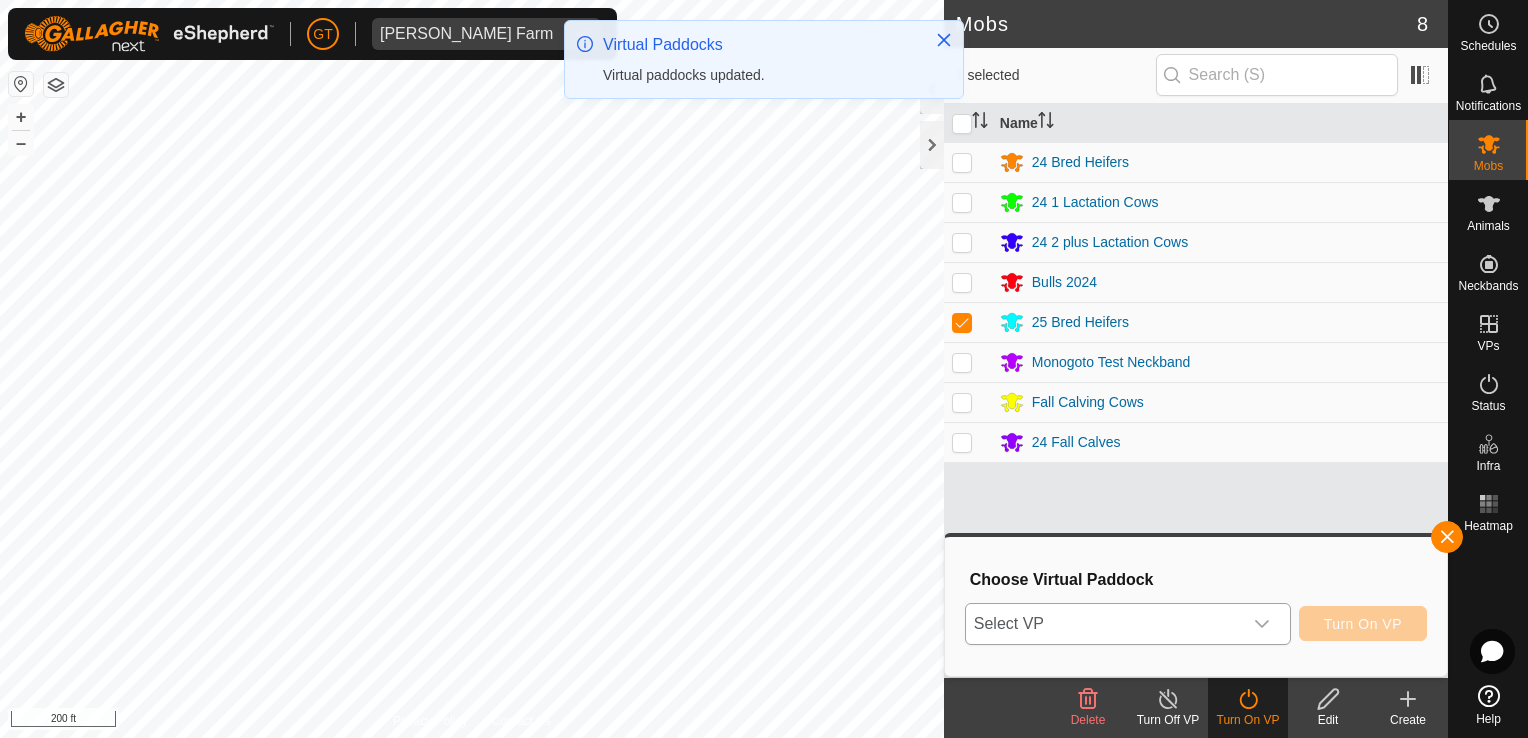 click 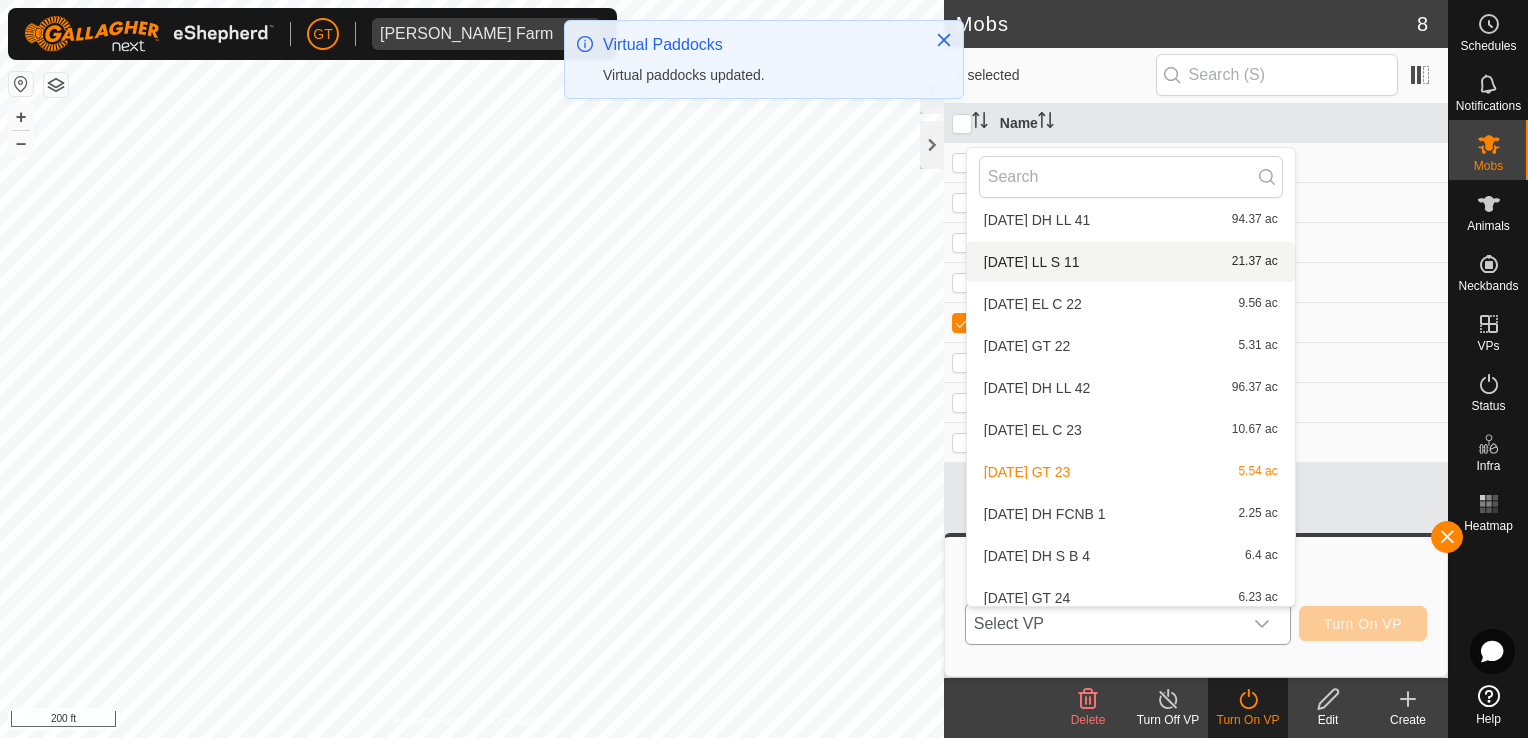scroll, scrollTop: 274, scrollLeft: 0, axis: vertical 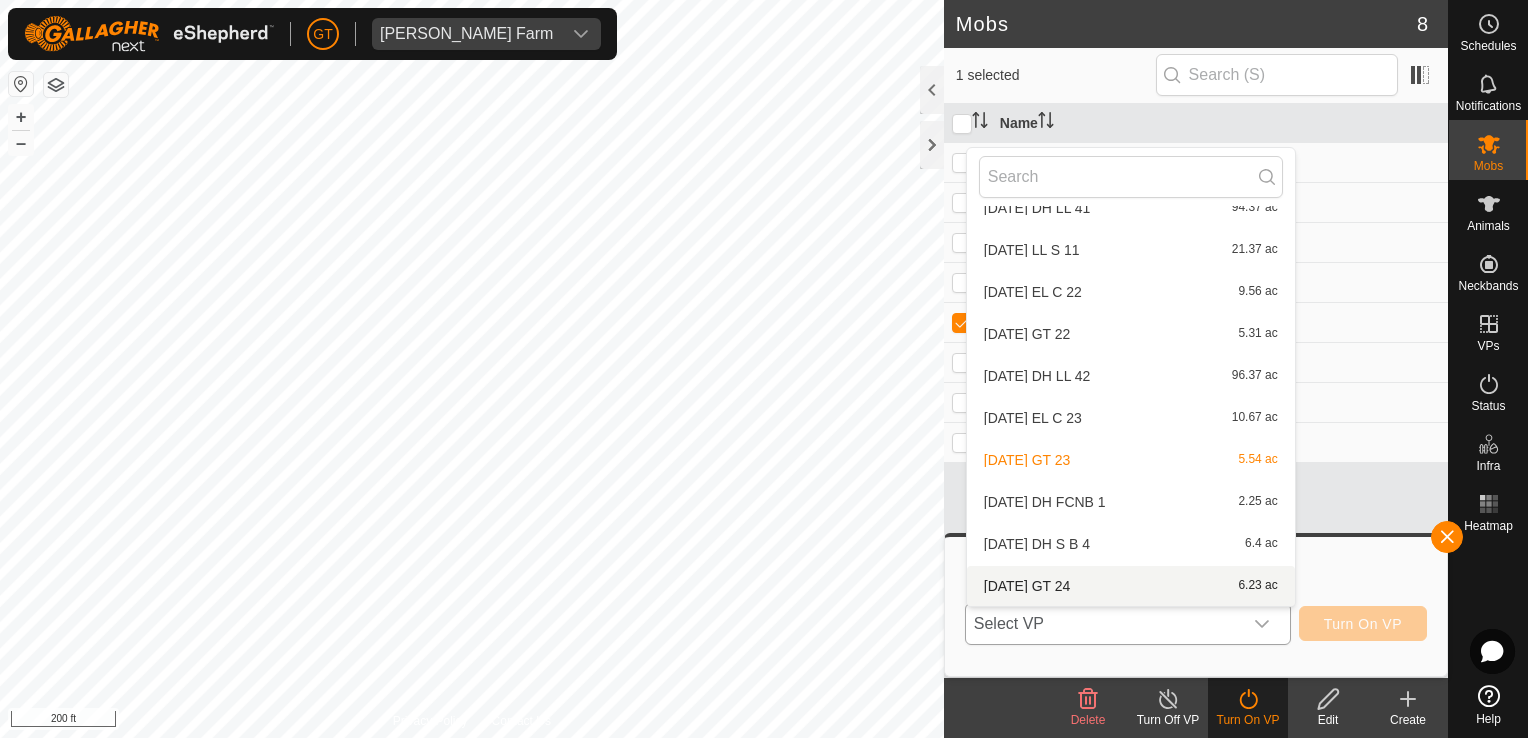 click on "[DATE]  GT 24  6.23 ac" at bounding box center [1131, 586] 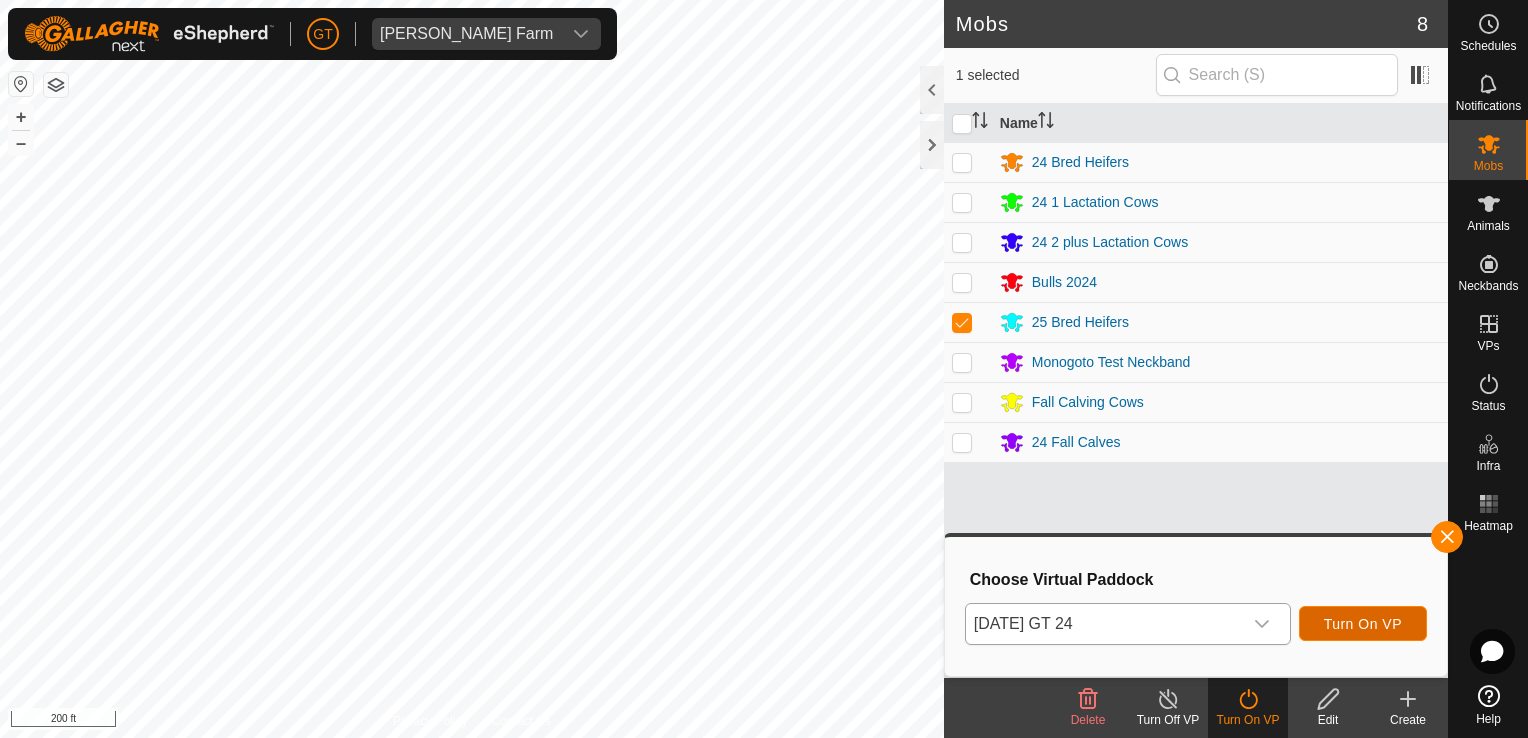 click on "Turn On VP" at bounding box center [1363, 624] 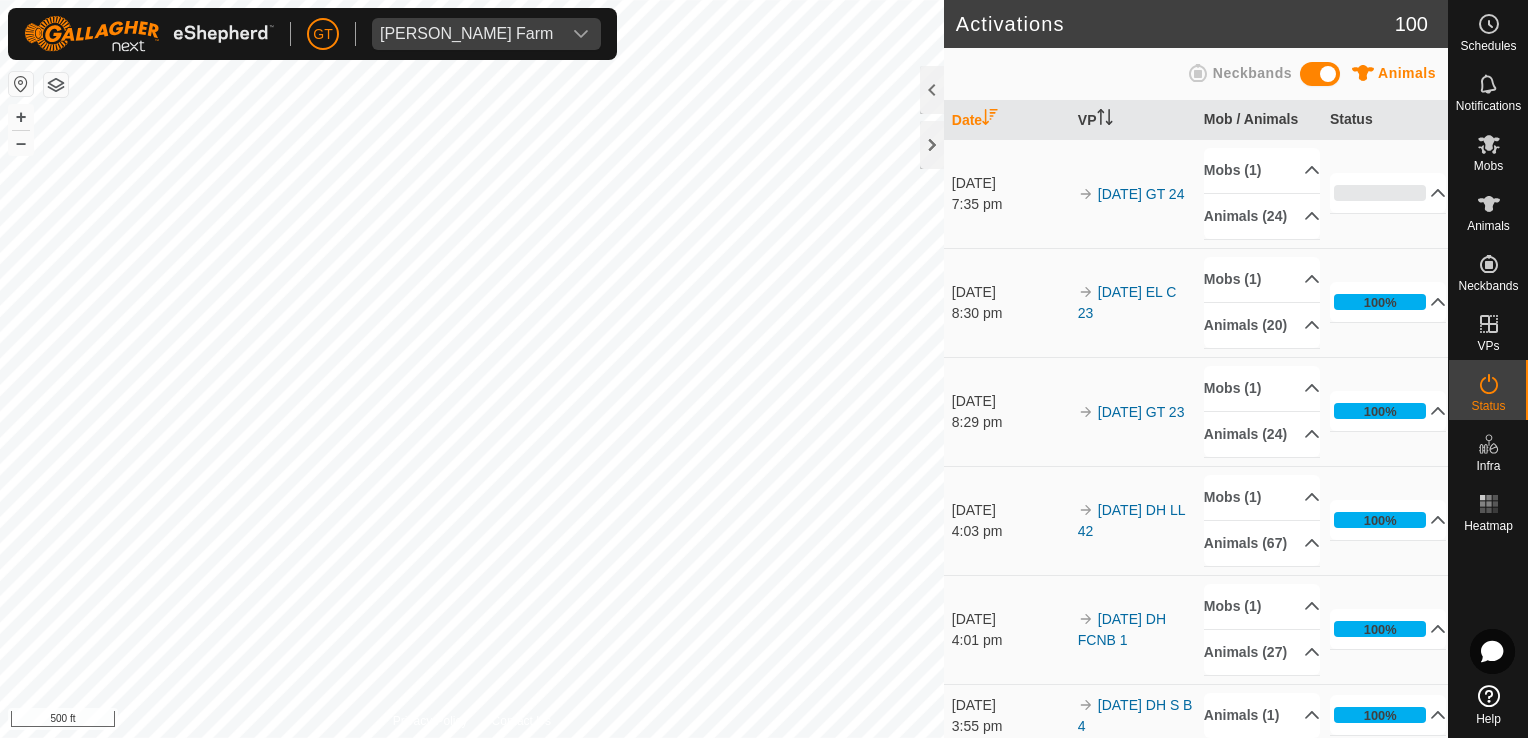 click on "[PERSON_NAME] Farm Schedules Notifications Mobs Animals Neckbands VPs Status Infra Heatmap Help Activations 100 Animals Neckbands   Date   VP   Mob / Animals   Status  [DATE] 7:35 pm 2025-07-29  GT 24 Mobs (1)  25 Bred Heifers  Animals [PHONE_NUMBER]627   24652   24445   24618   24578   24693   24467   24616   24592   24564   24625   24513   14   24576   24600   24577   24619   24442   24547   24650   24675  0% In Progress Pending  24  Sent   0  Completed Confirmed   0  Overridden  0  Cancelled   0  [DATE] 8:30 pm 2025-07-28   EL  C  23 Mobs (1)  24 Bred Heifers  Animals [PHONE_NUMBER]5   706   707   704   712   714   711   708   702   715   717   716   705   709   700   703  100% In Progress Pending  0  Sent   0  Completed Confirmed   20  Overridden  0  Cancelled   0  [DATE] 8:29 pm 2025-07-28   GT 23 Mobs (1)  25 Bred Heifers  Animals [PHONE_NUMBER]627   24652   24445   24618   24578   24693   24467   24616   24592   24564   14" at bounding box center [764, 369] 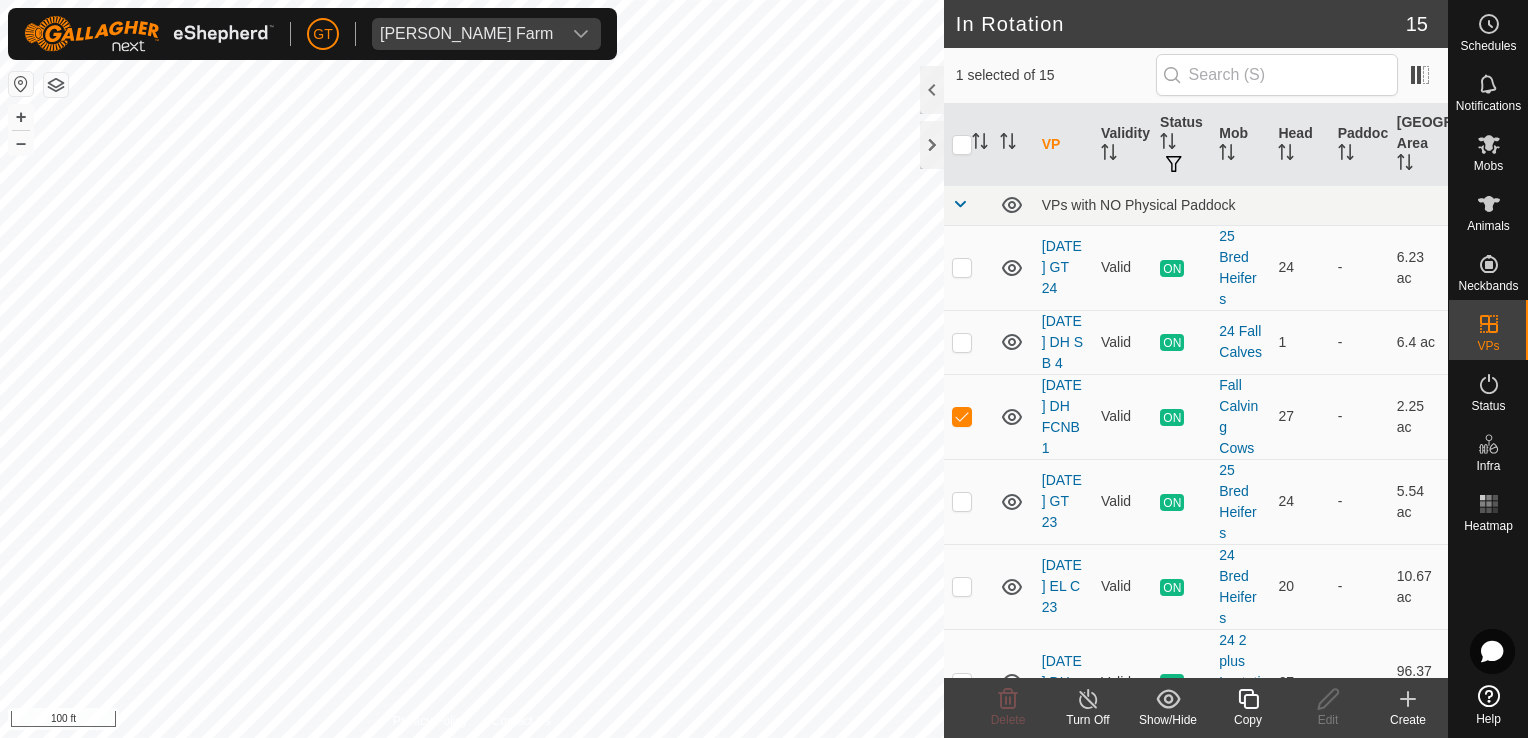 click 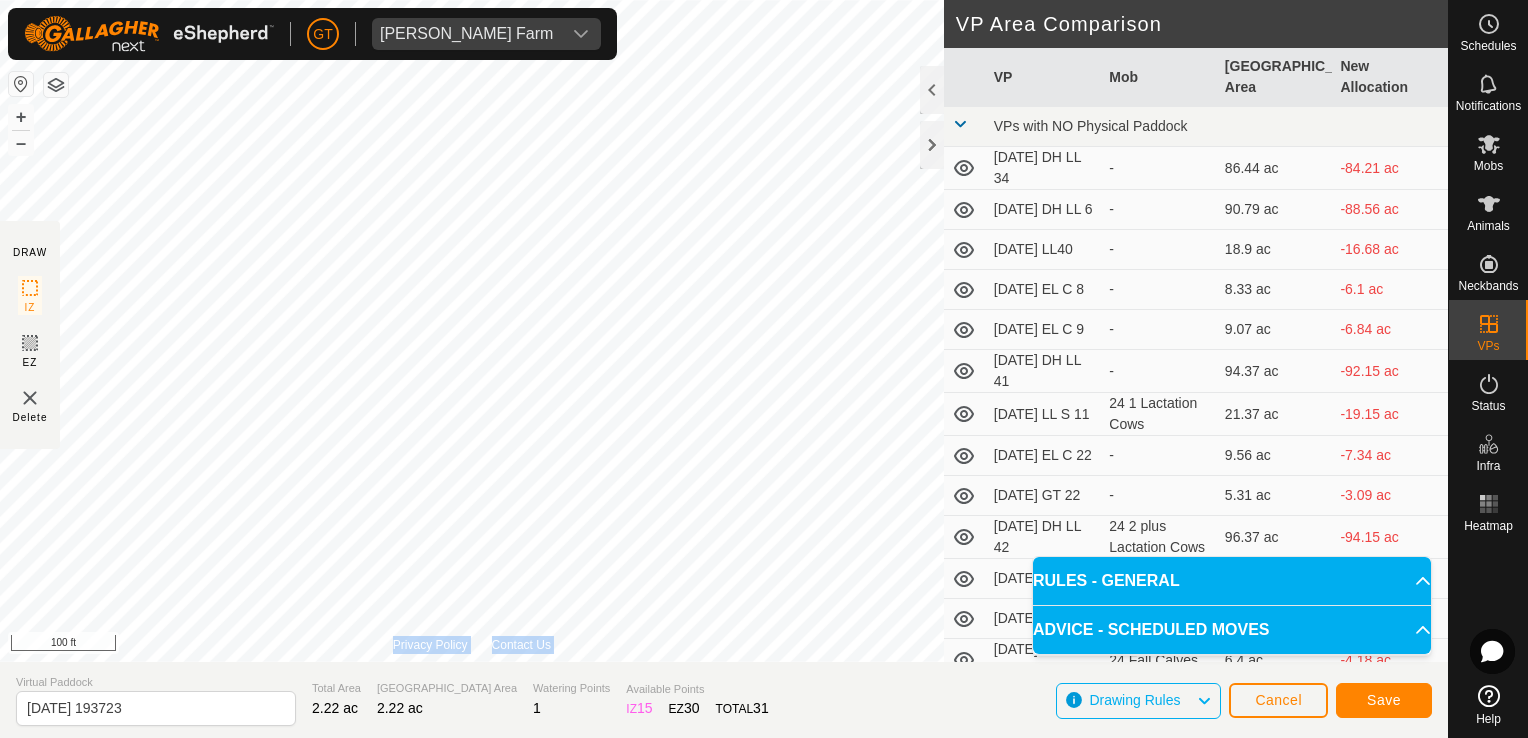 click on "DRAW IZ EZ Delete Privacy Policy Contact Us + – ⇧ i 100 ft VP Area Comparison     VP   Mob   Grazing Area   New Allocation  VPs with NO Physical Paddock  [DATE]   DH LL 34  -  86.44 ac  -84.21 ac  [DATE]   DH  LL  6  -  90.79 ac  -88.56 ac  [DATE]   LL40  -  18.9 ac  -16.68 ac  [DATE]  EL C 8  -  8.33 ac  -6.1 ac  [DATE]  EL C 9  -  9.07 ac  -6.84 ac  [DATE]   DH LL 41  -  94.37 ac  -92.15 ac  [DATE]   LL  S  11   24 1 Lactation Cows   21.37 ac  -19.15 ac  [DATE]  EL  C 22  -  9.56 ac  -7.34 ac  [DATE]  GT 22  -  5.31 ac  -3.09 ac  [DATE]   DH LL  42   24 2 plus Lactation Cows   96.37 ac  -94.15 ac  [DATE]   EL  C  23   24 Bred Heifers   10.67 ac  -8.45 ac  [DATE]   GT 23   25 Bred Heifers   5.54 ac  -3.31 ac  [DATE]  DH  S B 4   24 Fall Calves   6.4 ac  -4.18 ac  [DATE]  GT 24   25 Bred Heifers   6.23 ac  -4 ac" 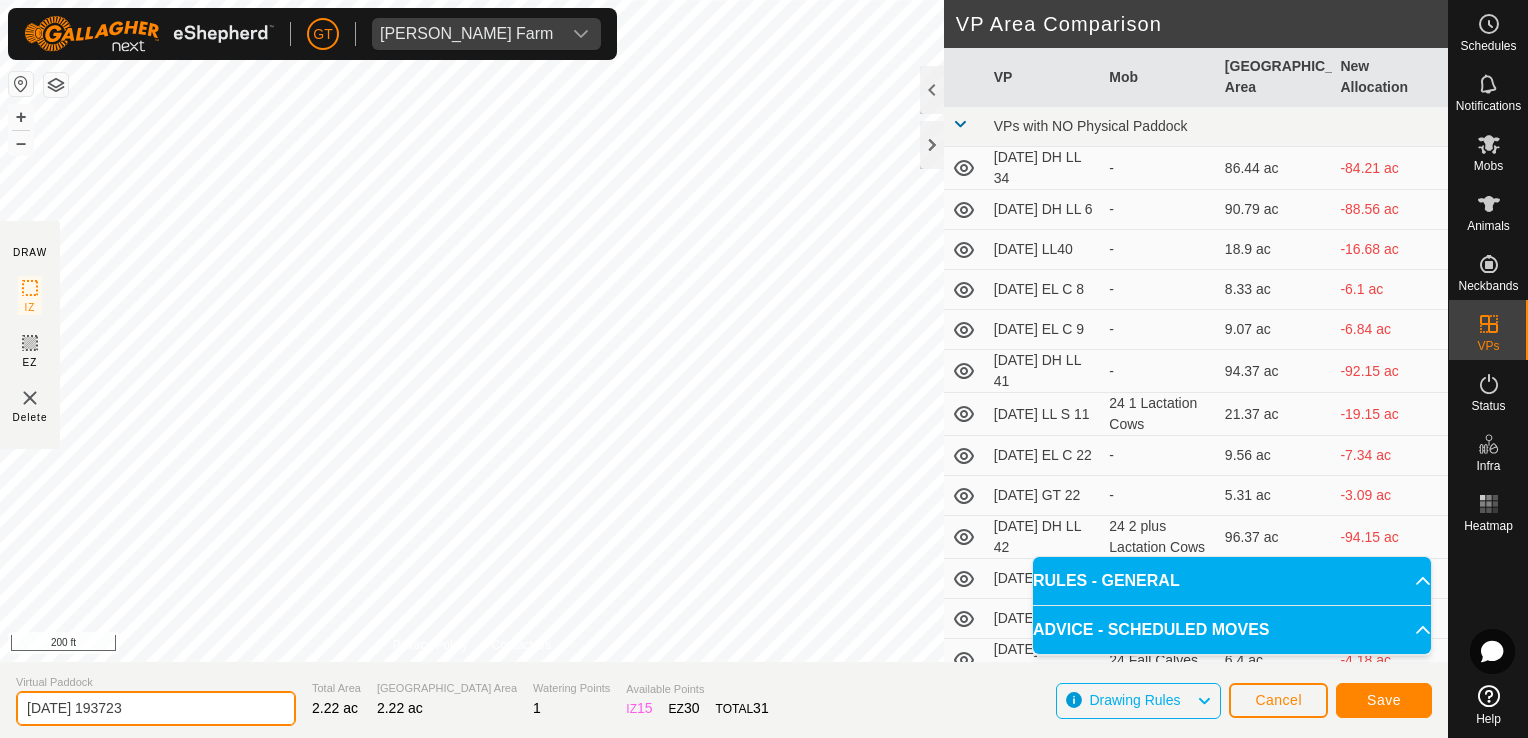 click on "[DATE] 193723" 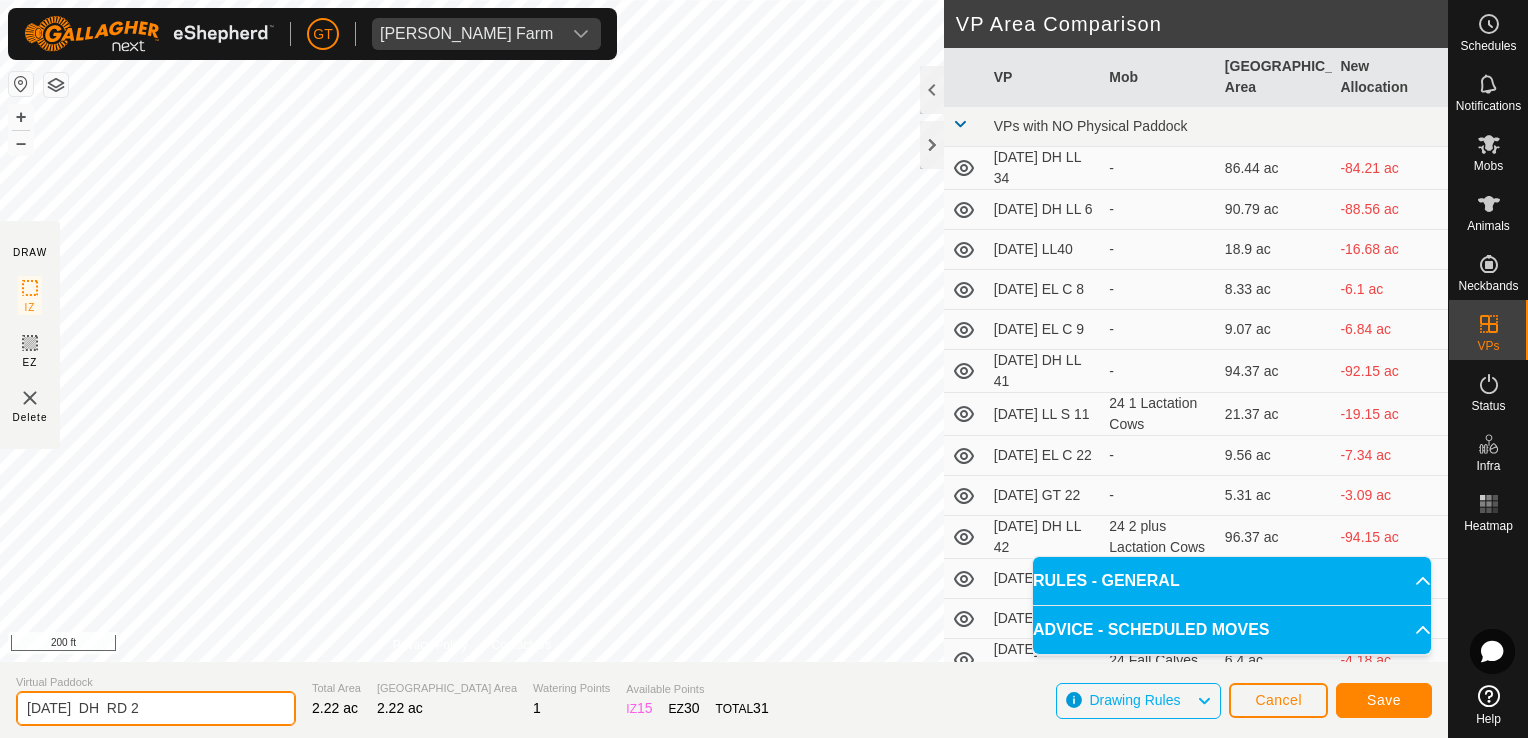 type on "[DATE]  DH  RD 2" 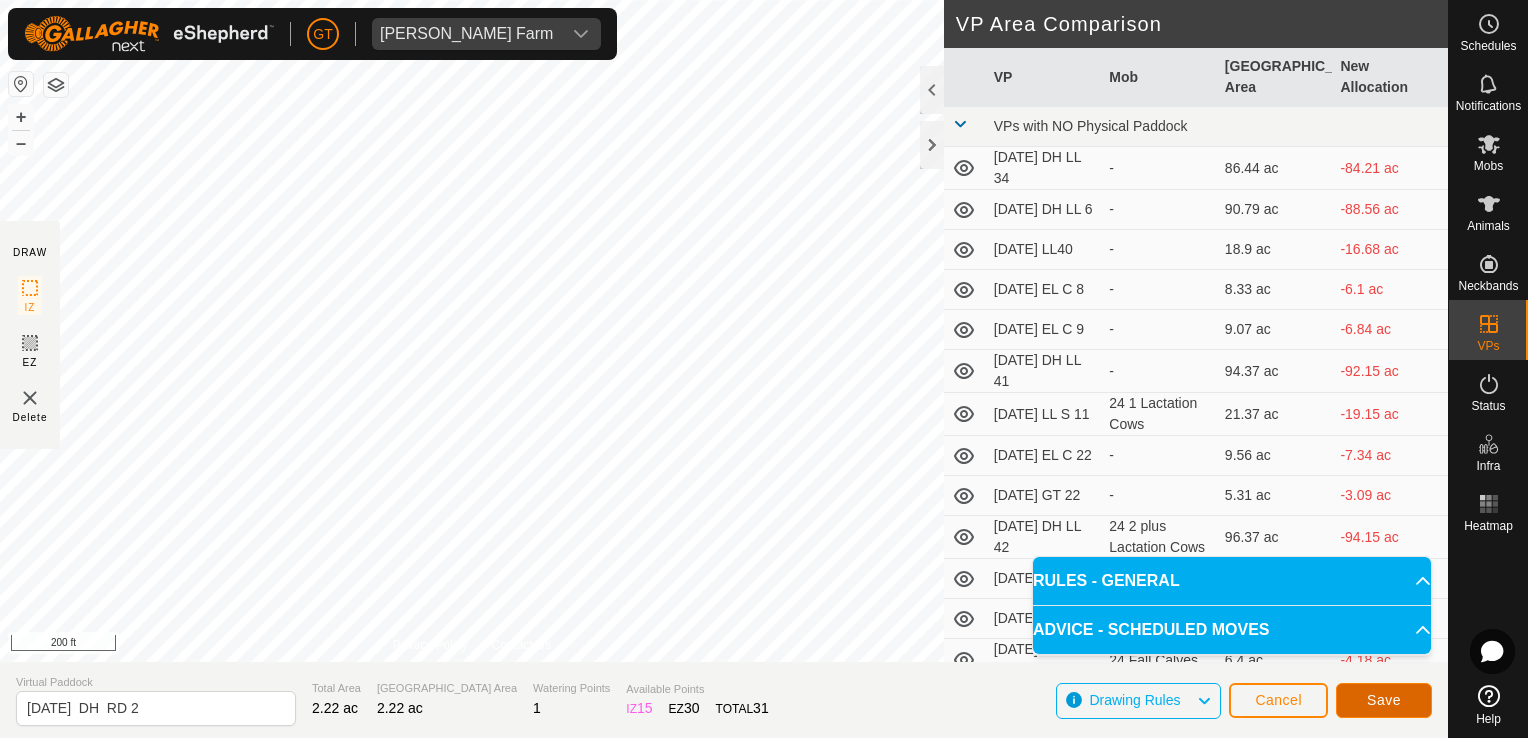 click on "Save" 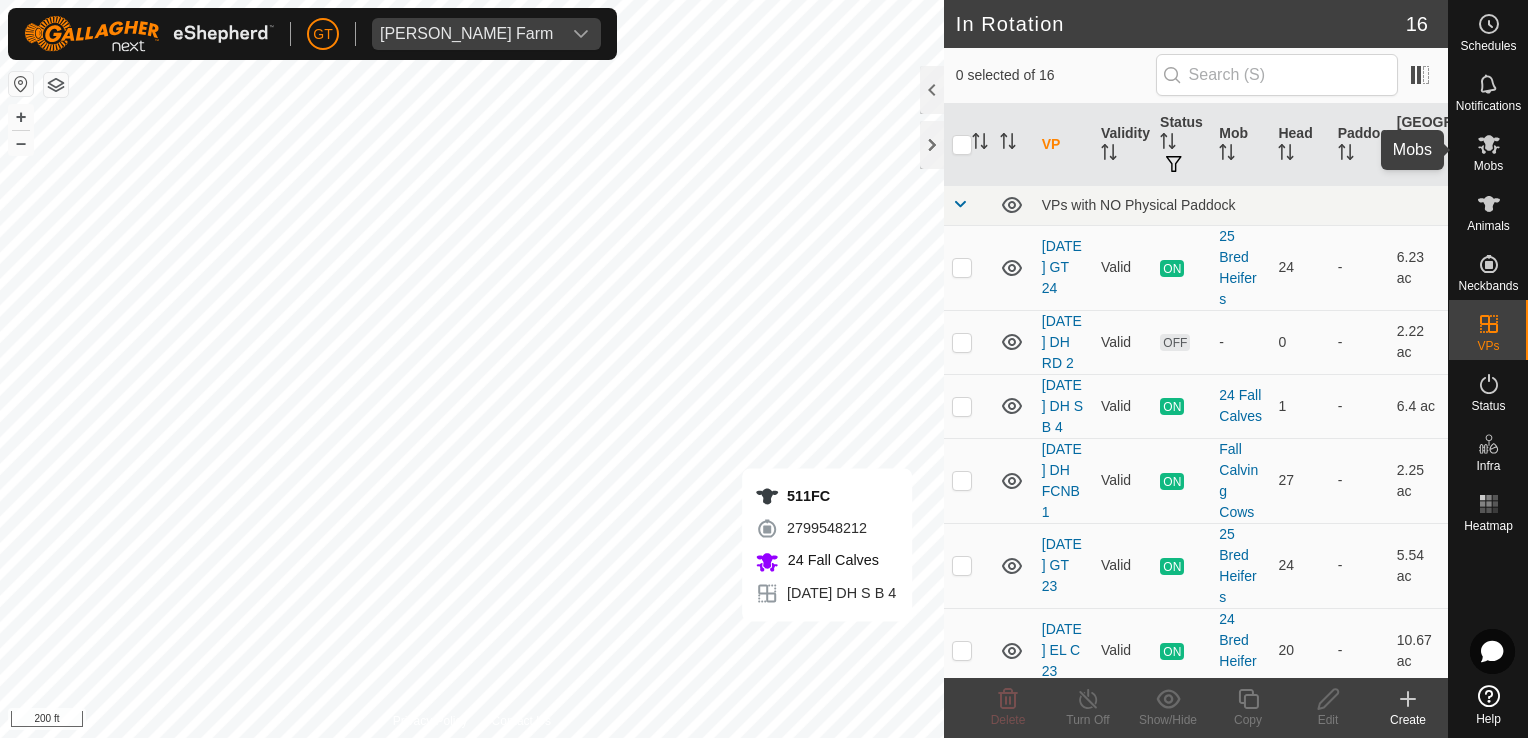 click 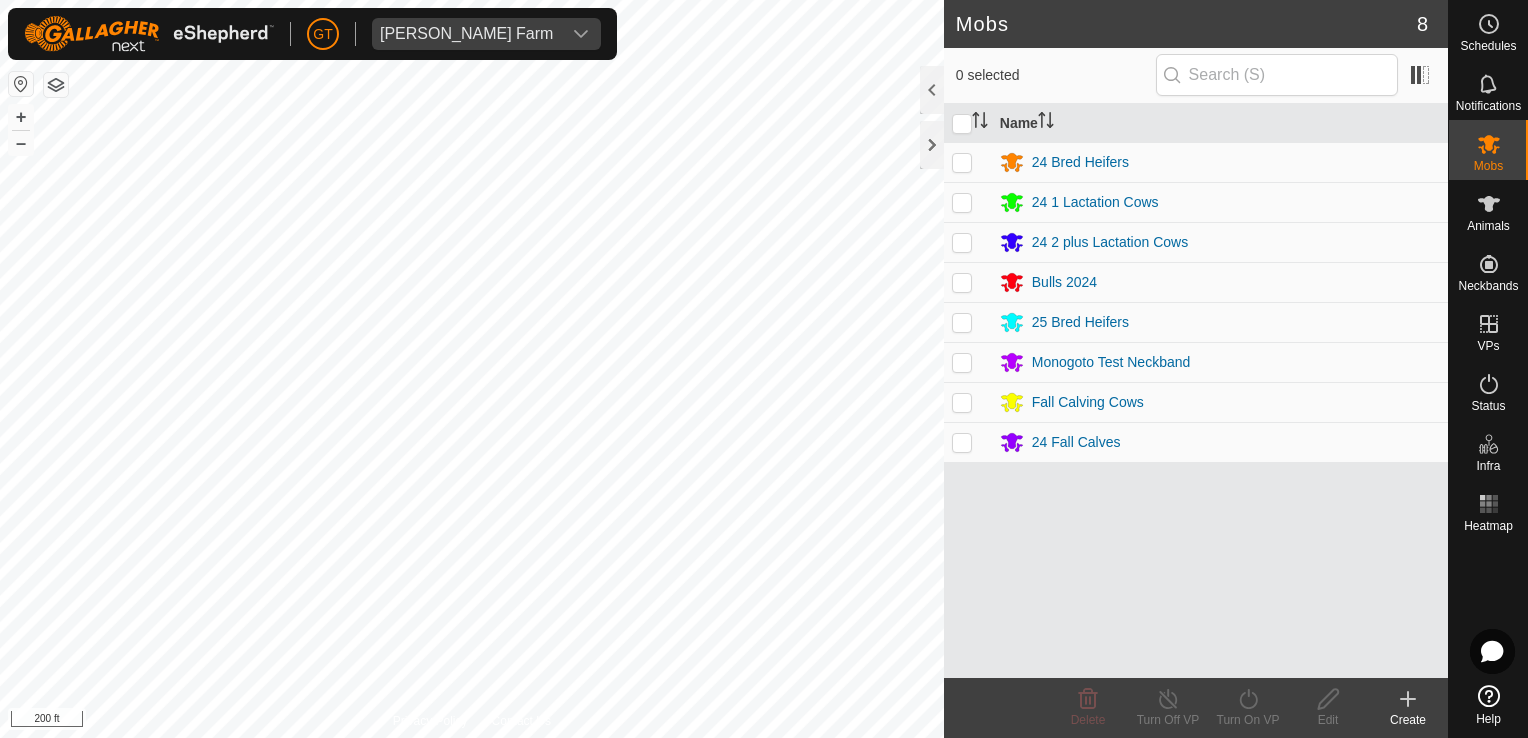 click at bounding box center [962, 402] 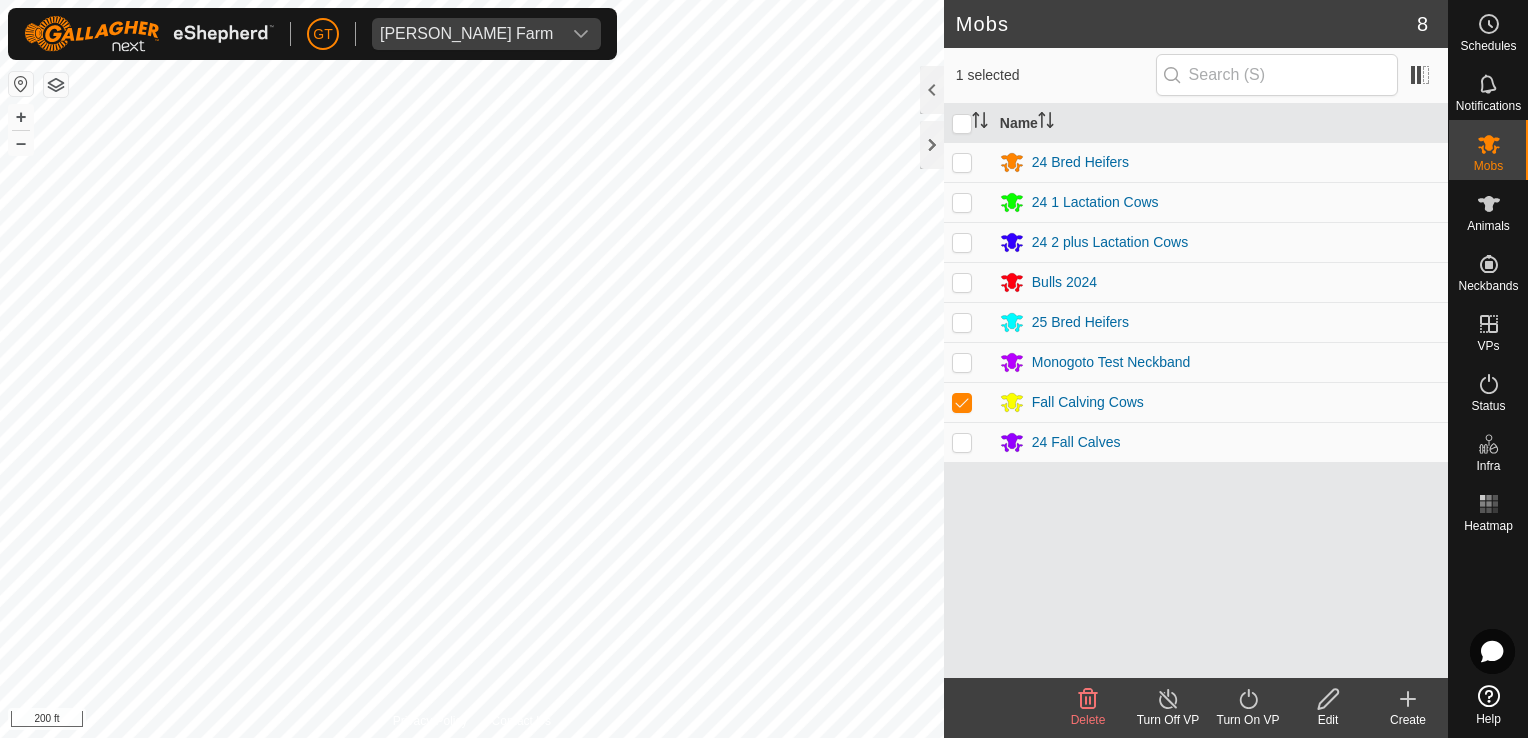 click 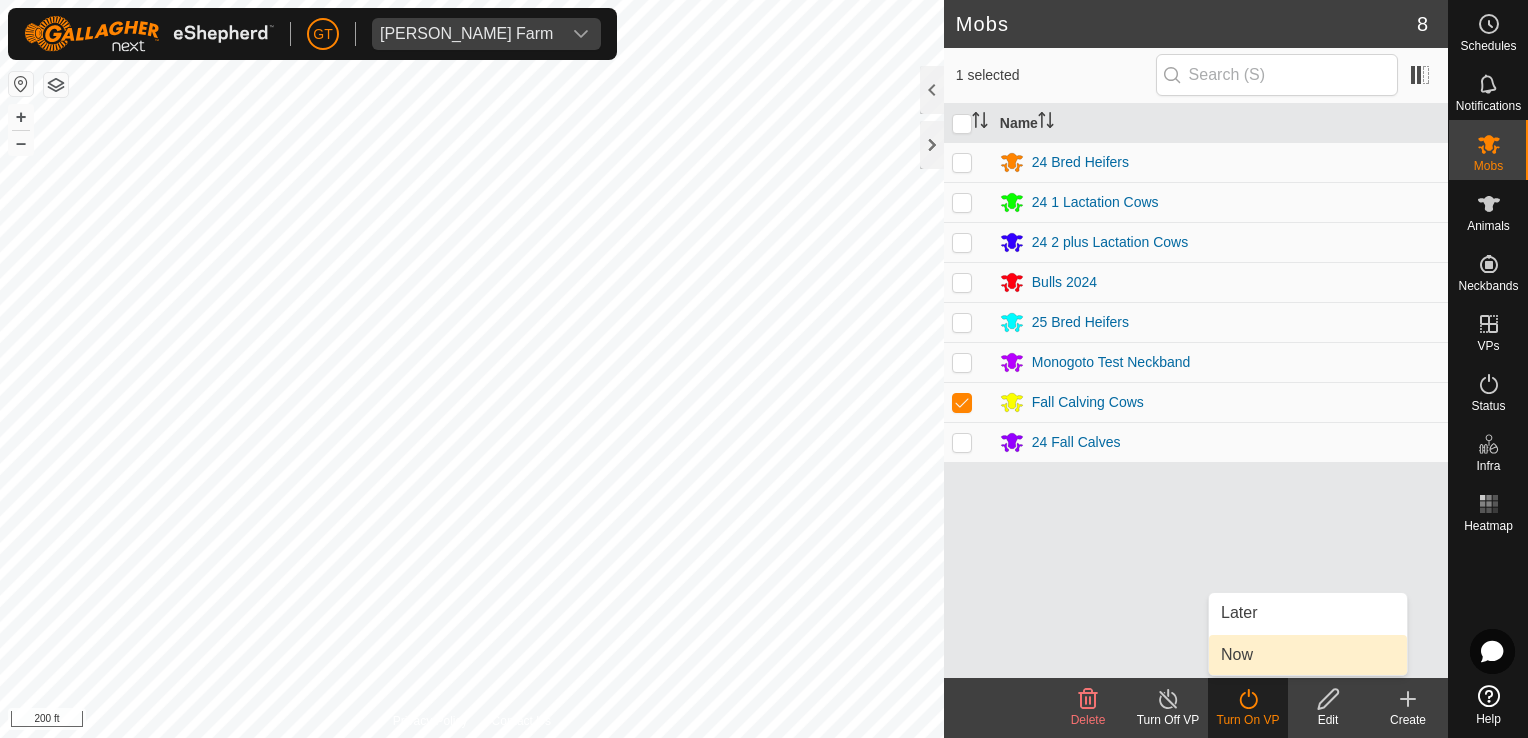 click on "Now" at bounding box center (1308, 655) 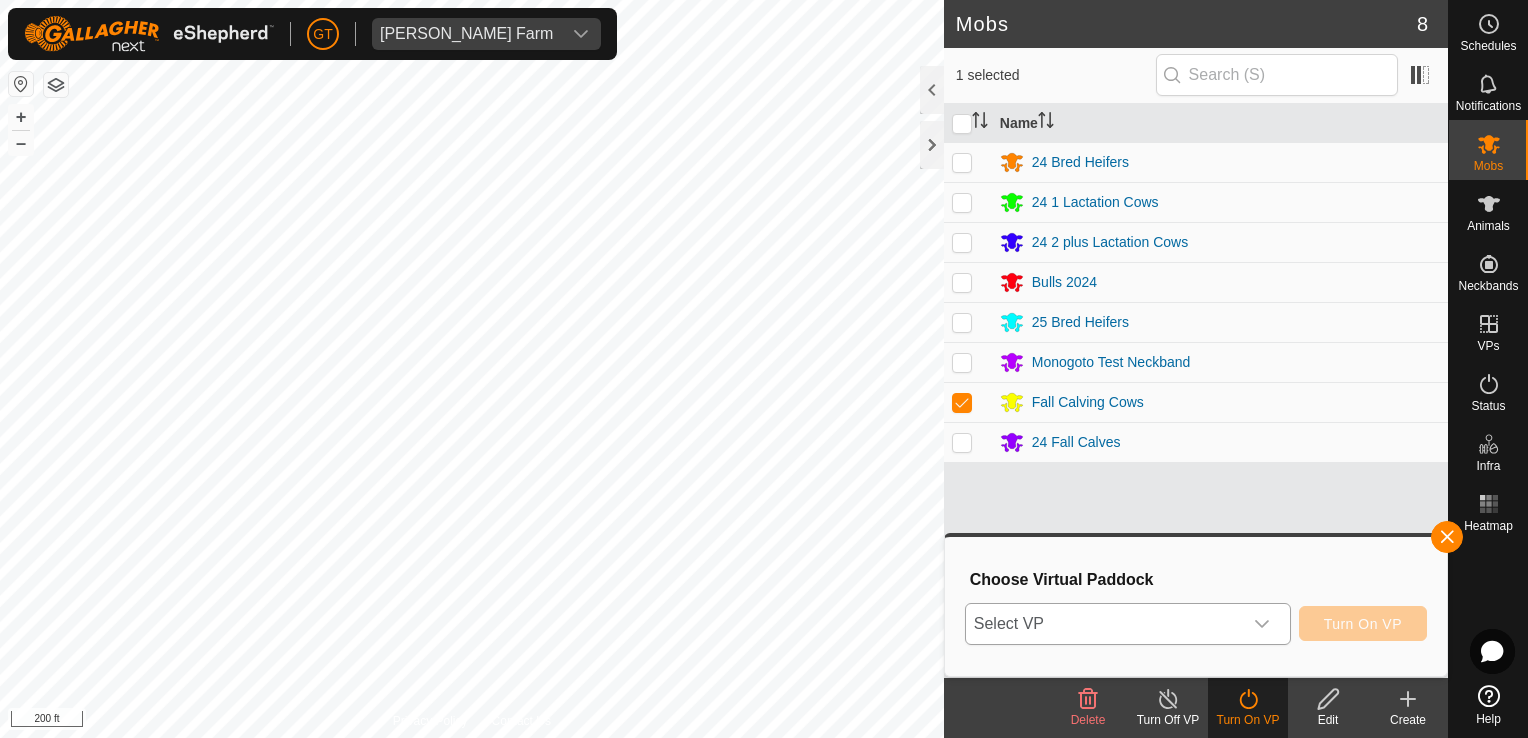 click 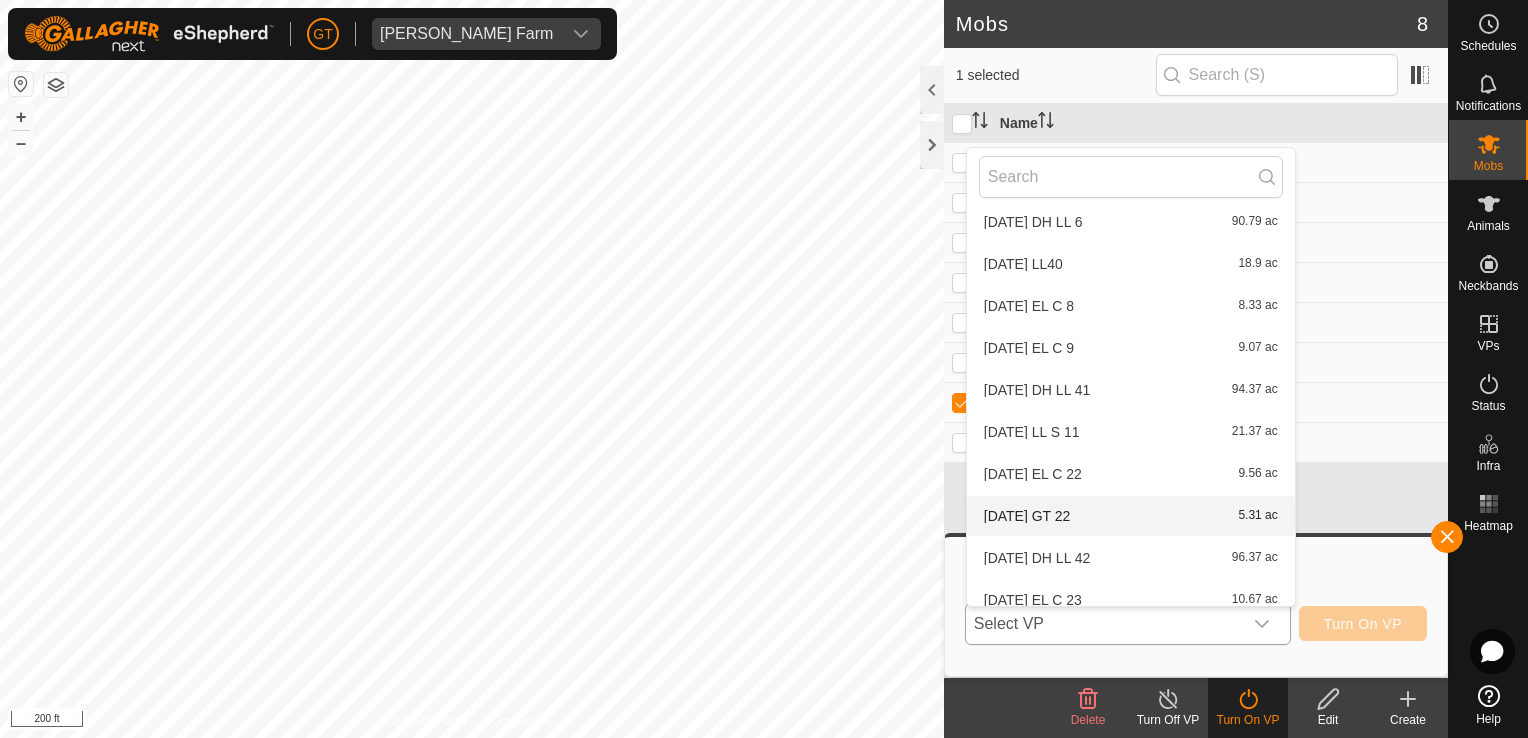 scroll, scrollTop: 316, scrollLeft: 0, axis: vertical 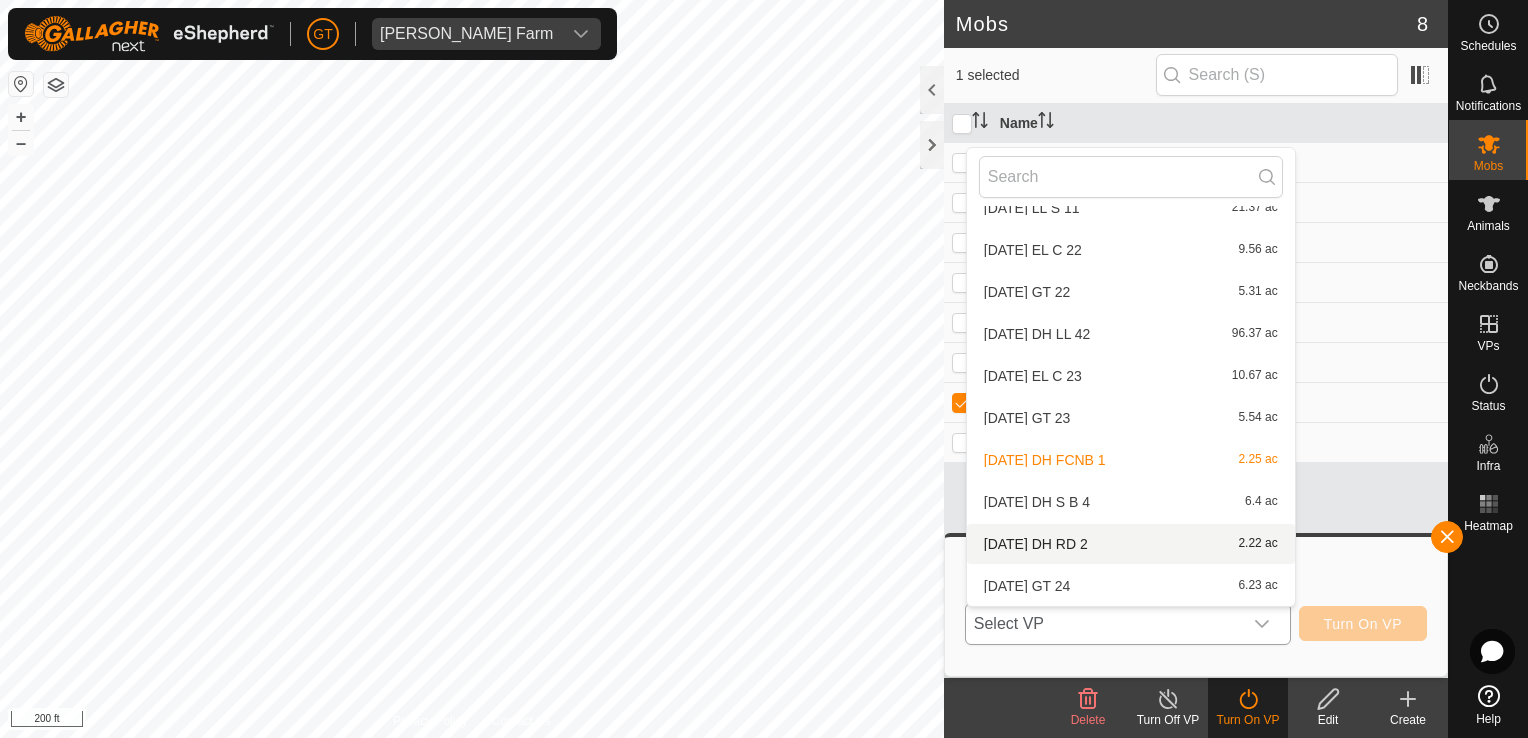 click on "[DATE]  DH  RD 2  2.22 ac" at bounding box center (1131, 544) 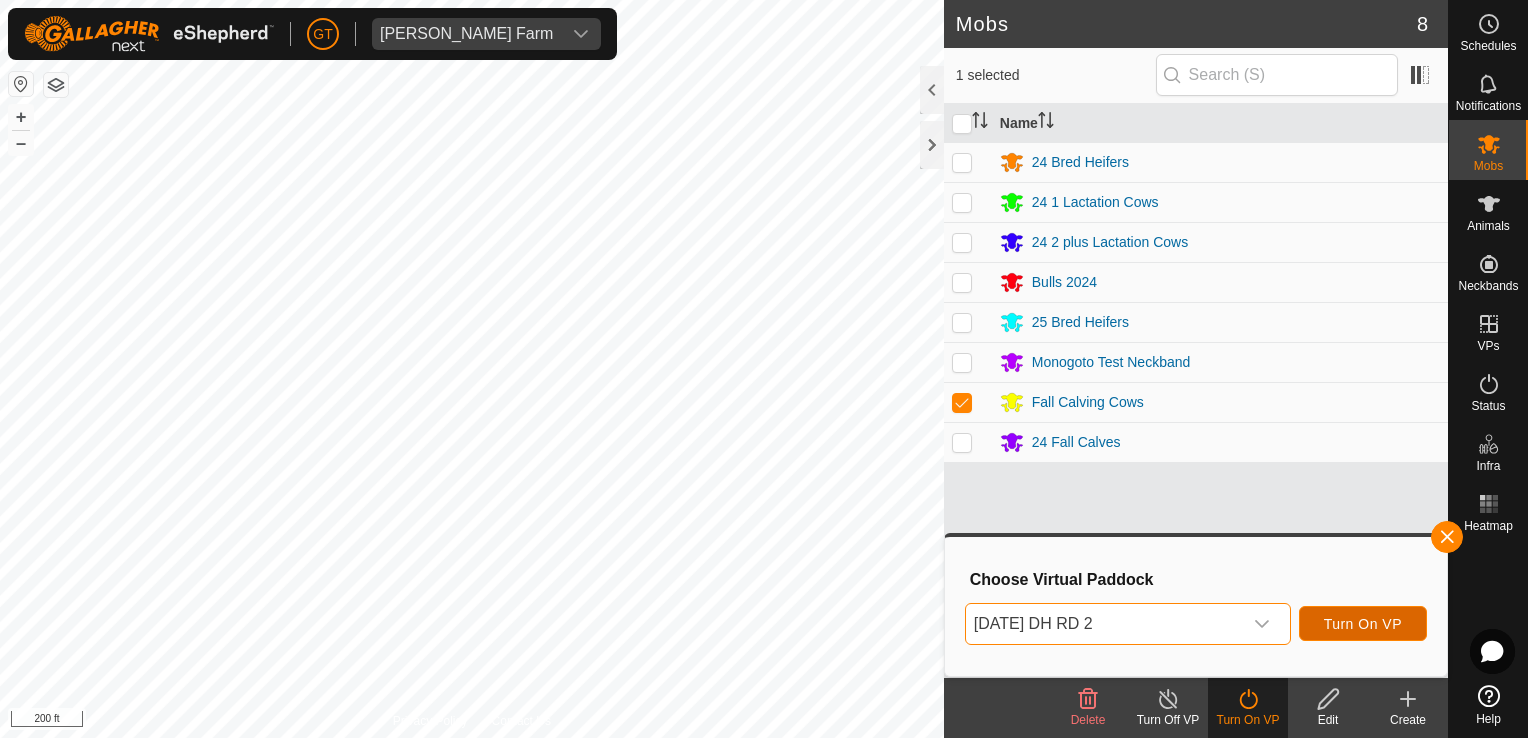 click on "Turn On VP" at bounding box center [1363, 624] 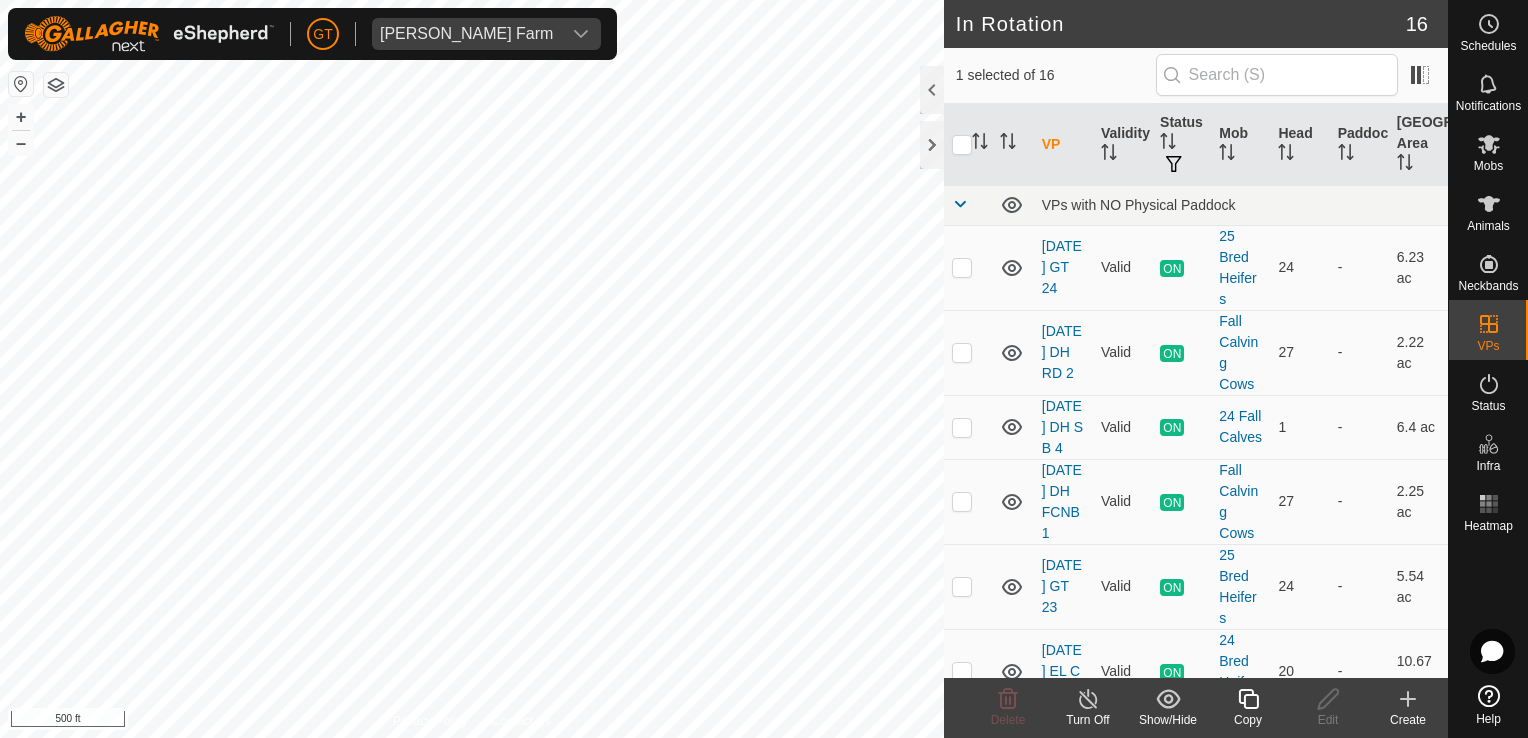 click 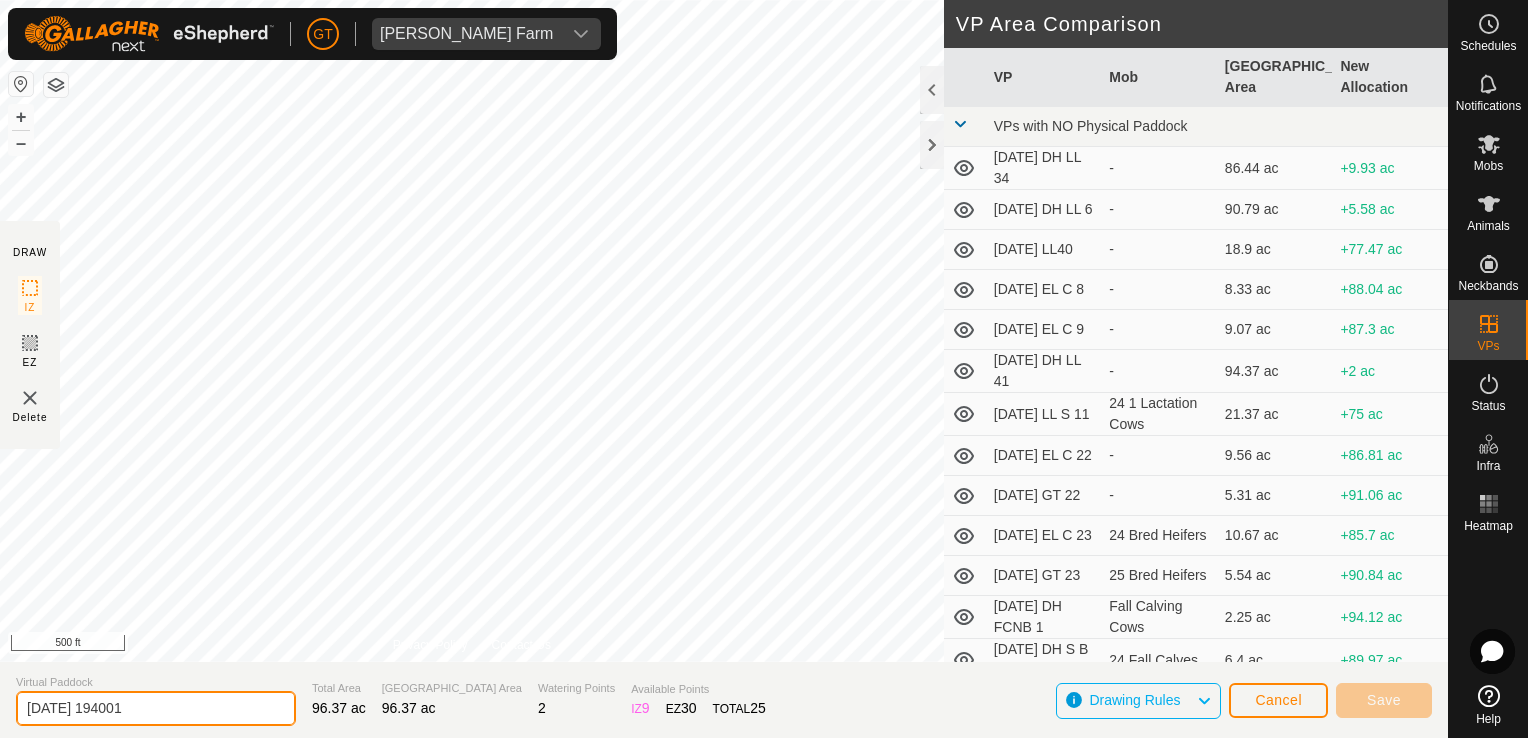 click on "[DATE] 194001" 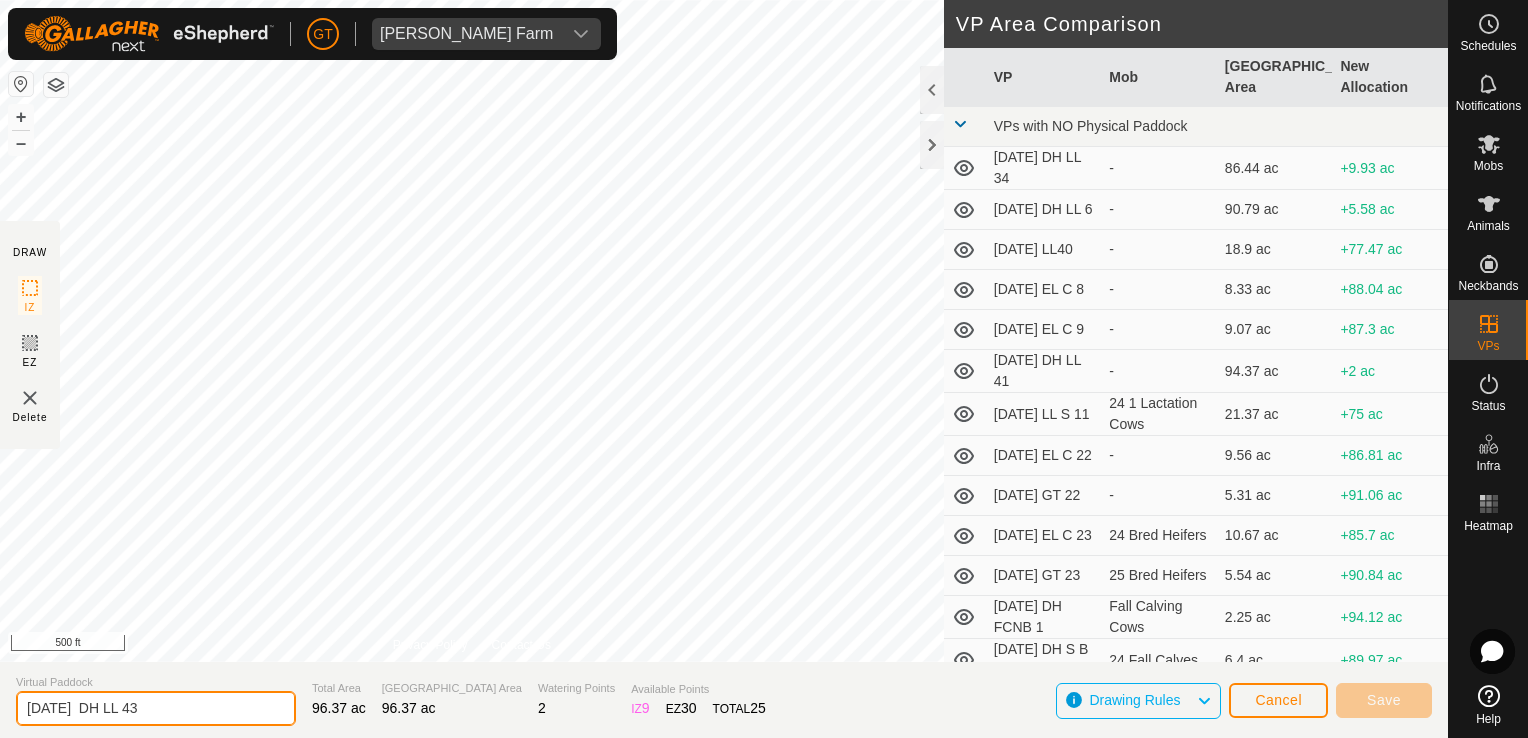 type on "[DATE]  DH LL 43" 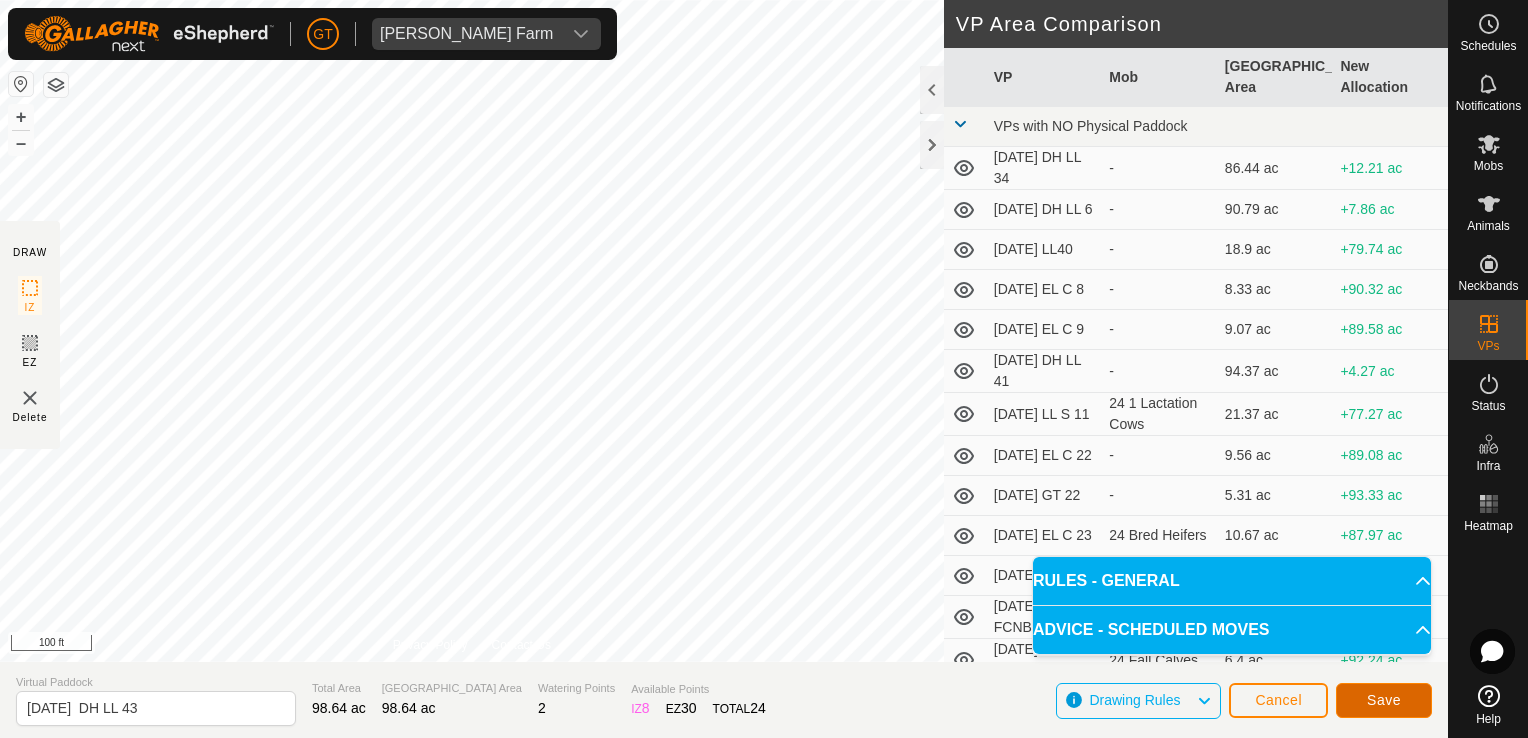 click on "Save" 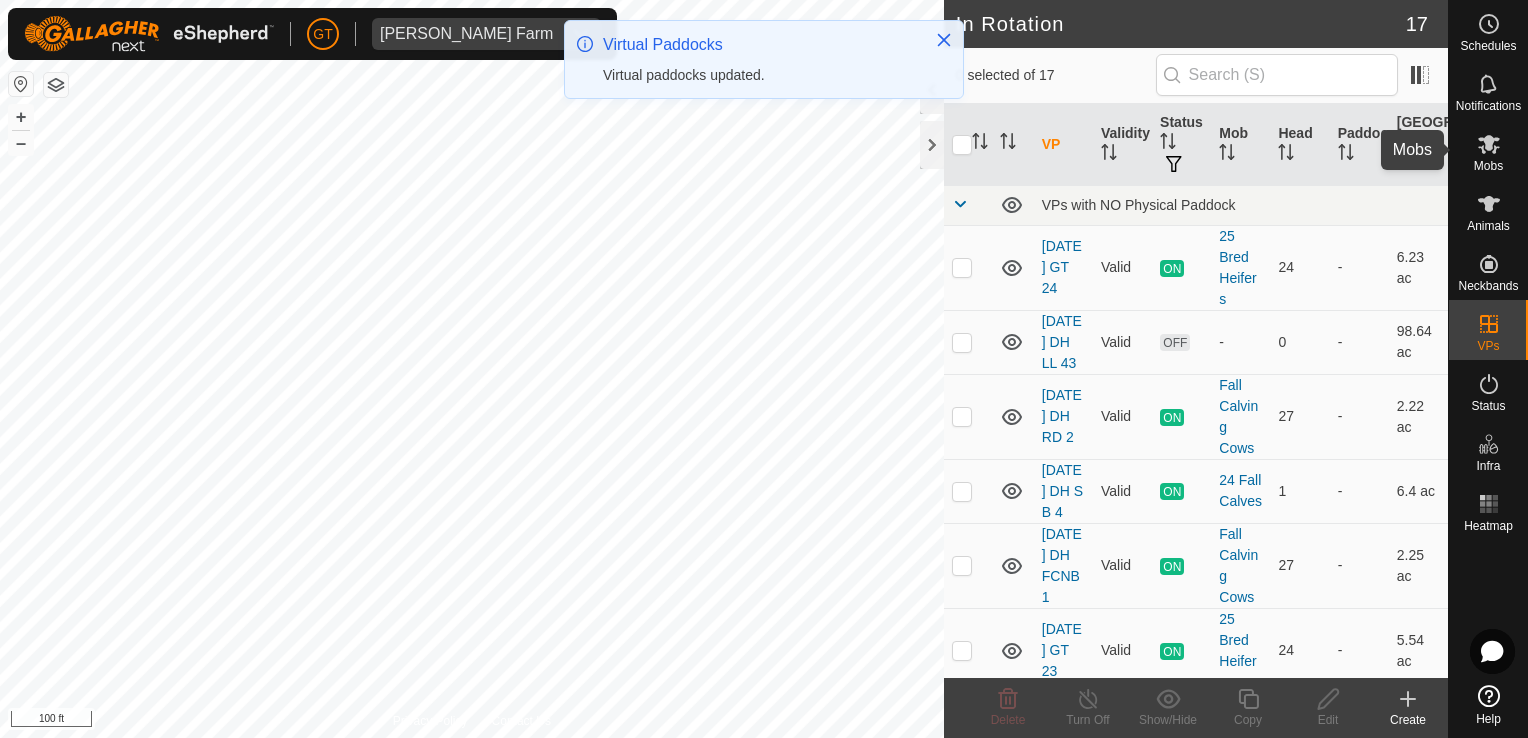 click 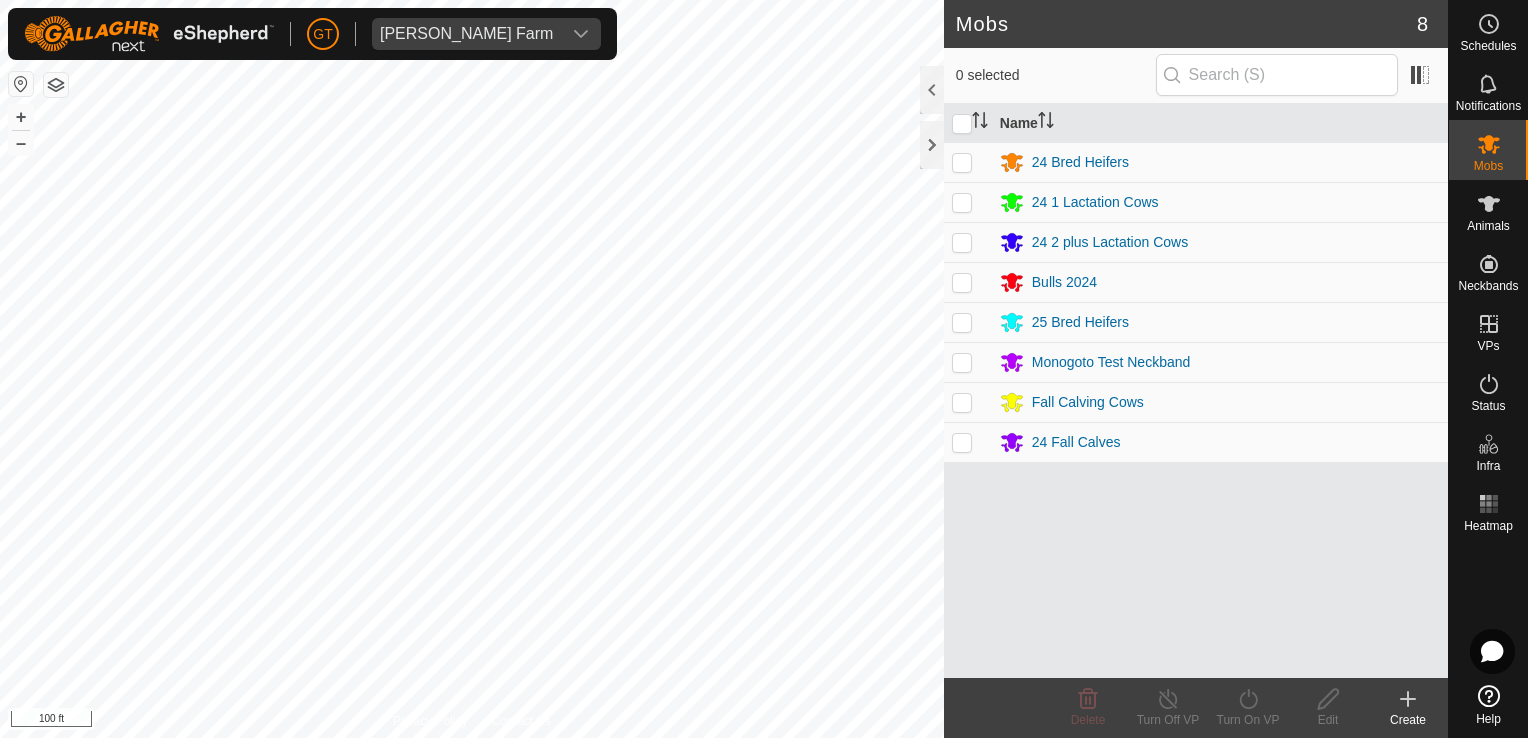 click at bounding box center (962, 242) 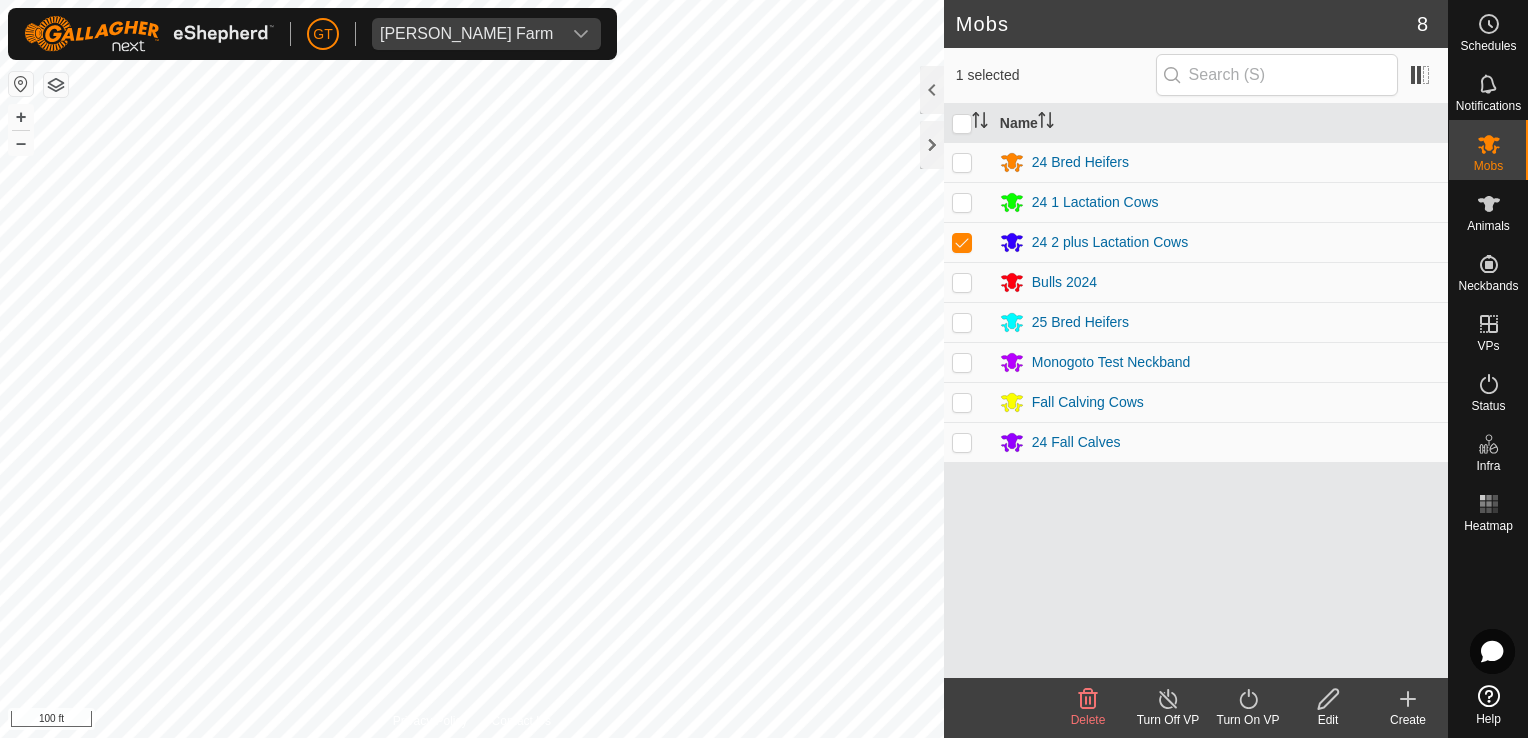 click 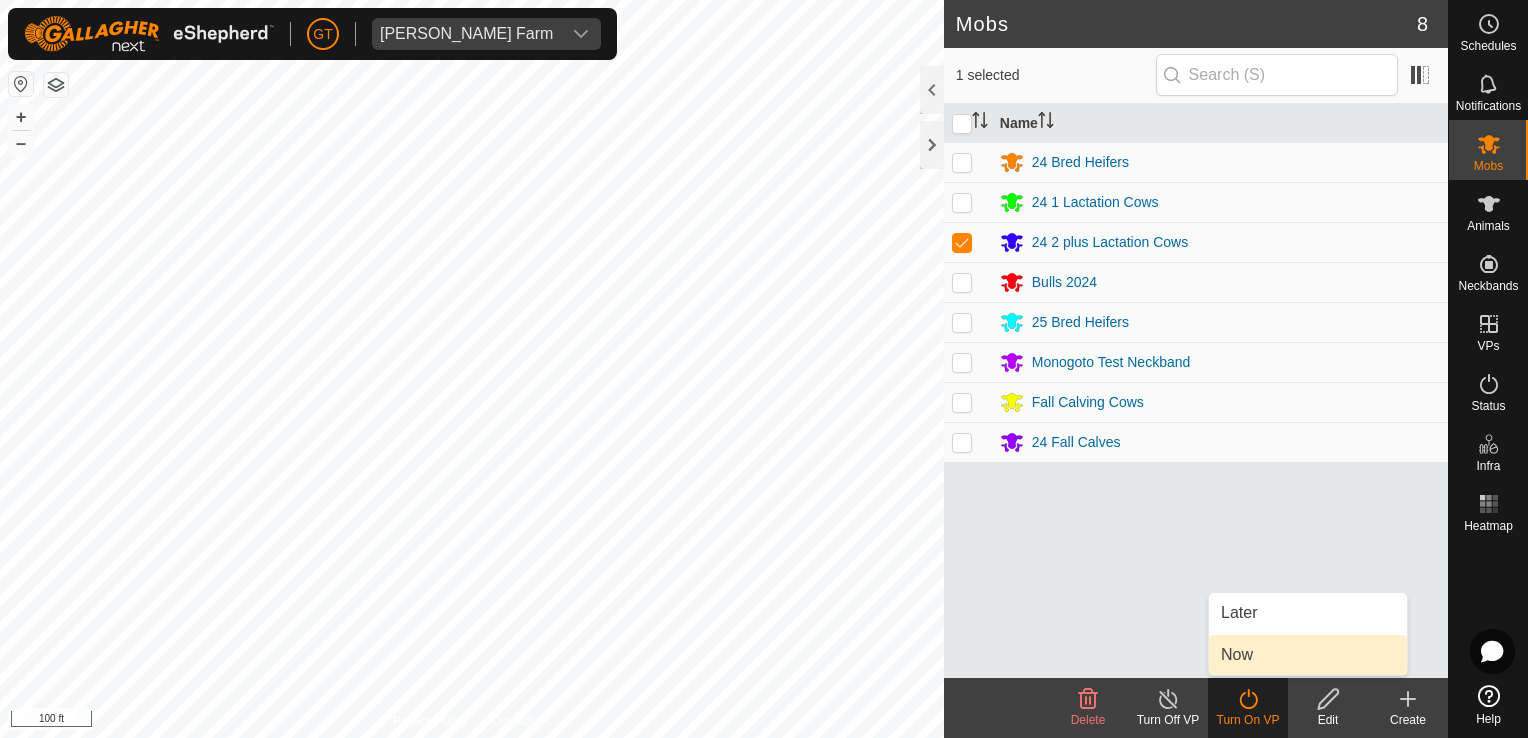 click on "Now" at bounding box center [1308, 655] 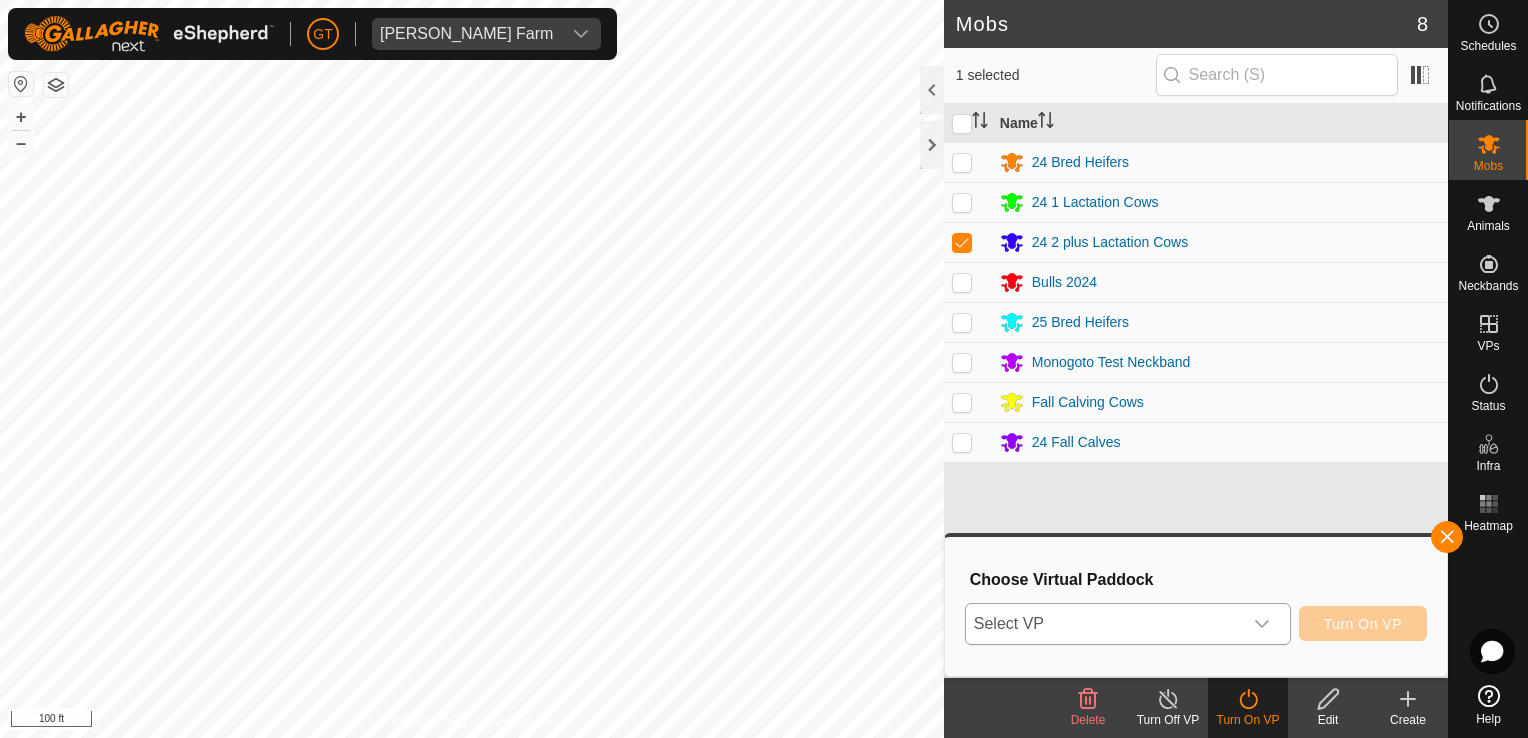 click 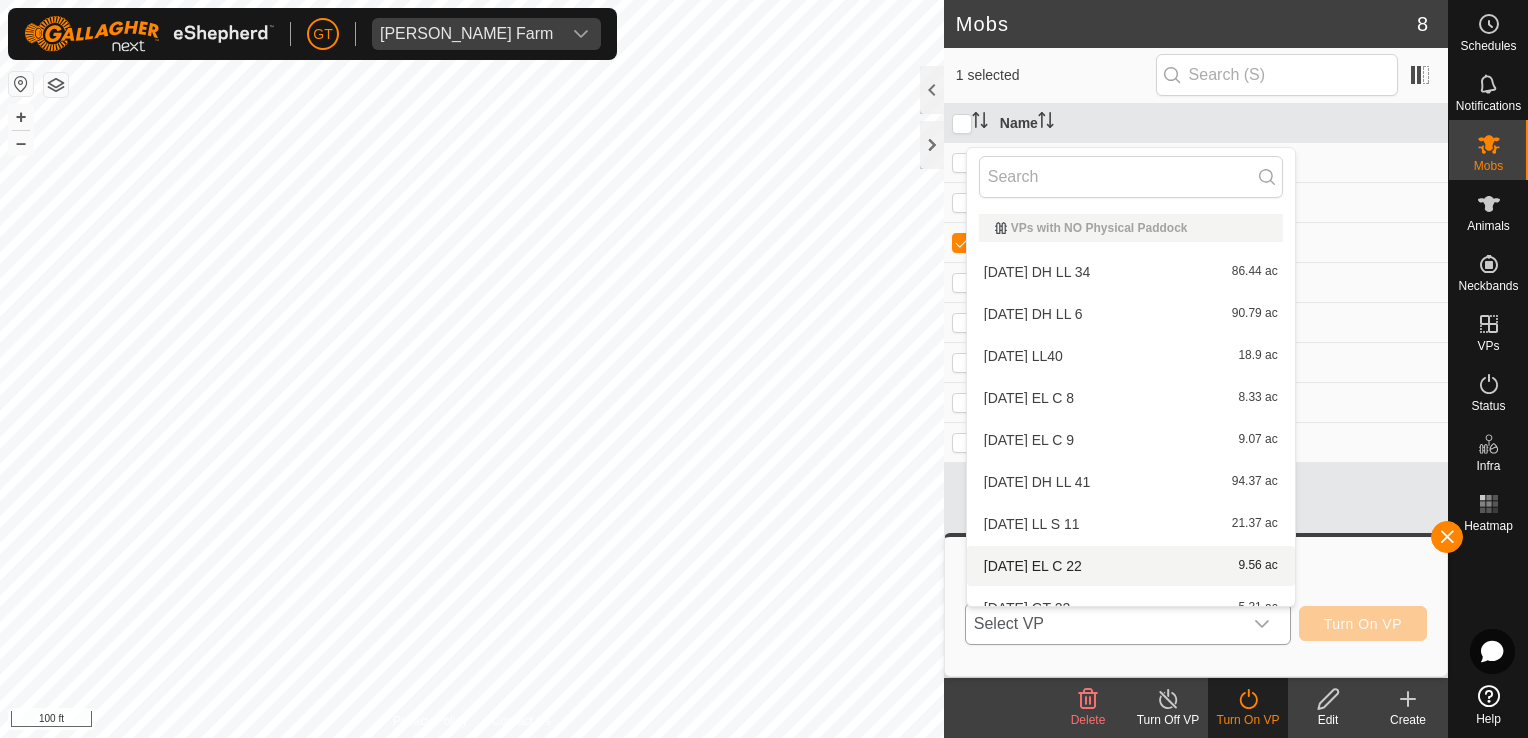 scroll, scrollTop: 358, scrollLeft: 0, axis: vertical 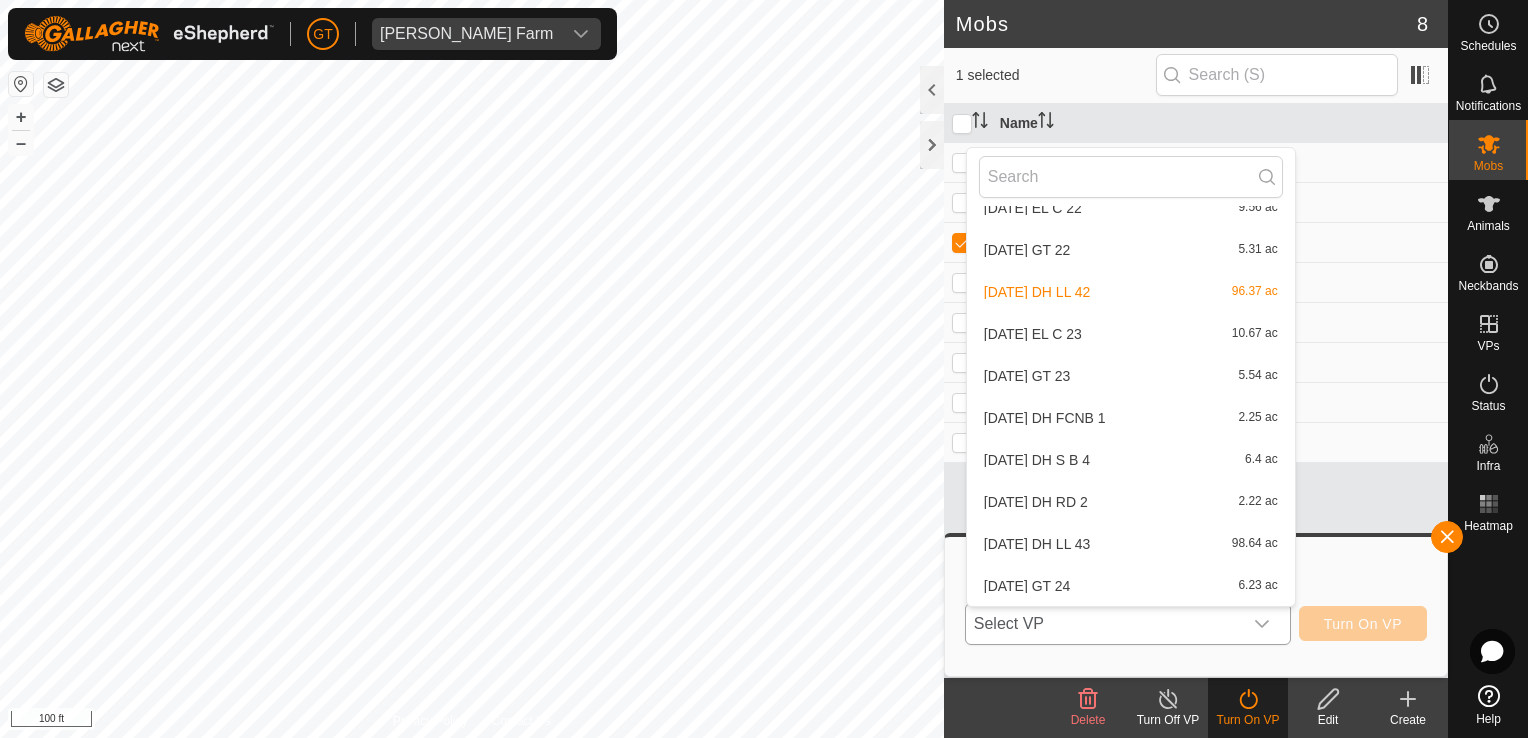 click on "[DATE]  DH LL 43  98.64 ac" at bounding box center [1131, 544] 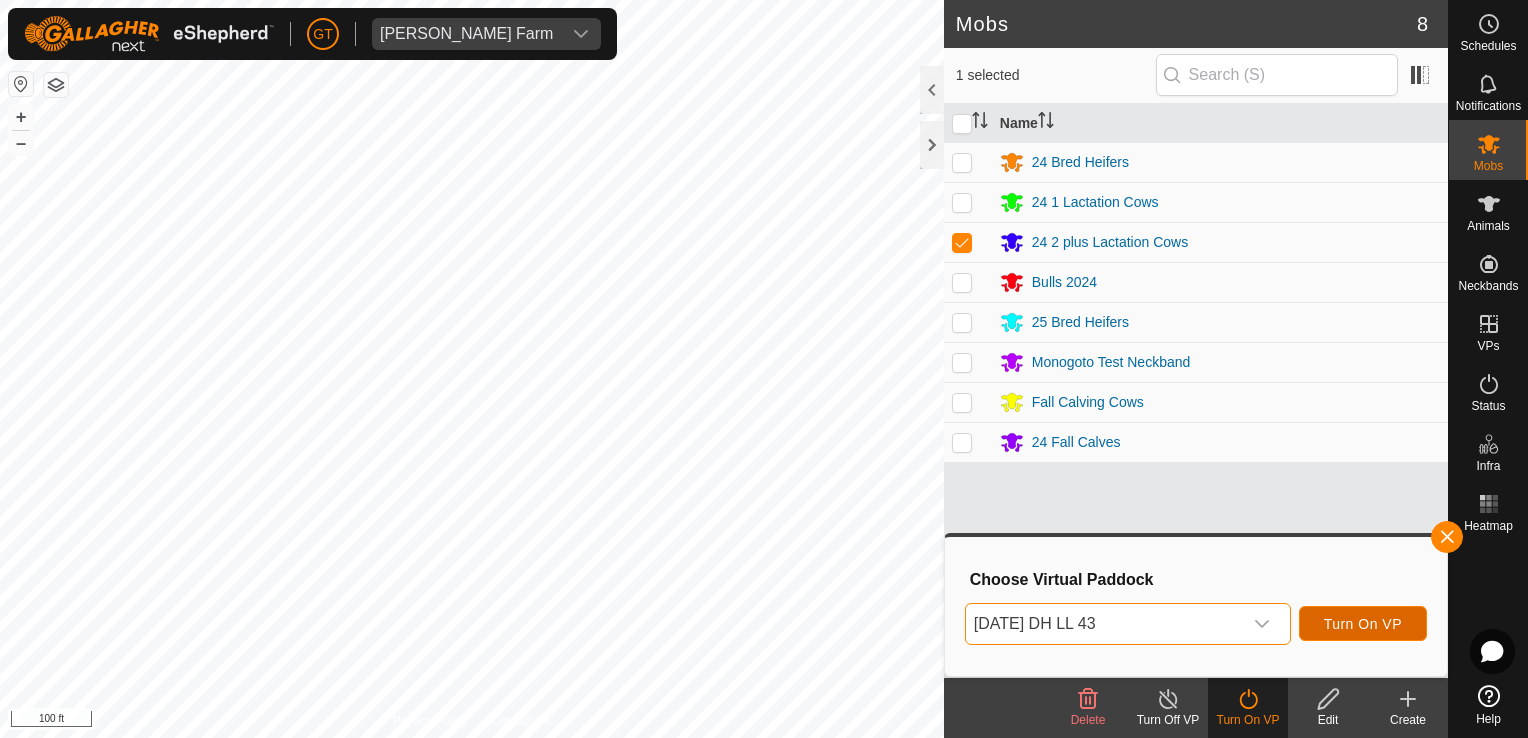 click on "Turn On VP" at bounding box center (1363, 624) 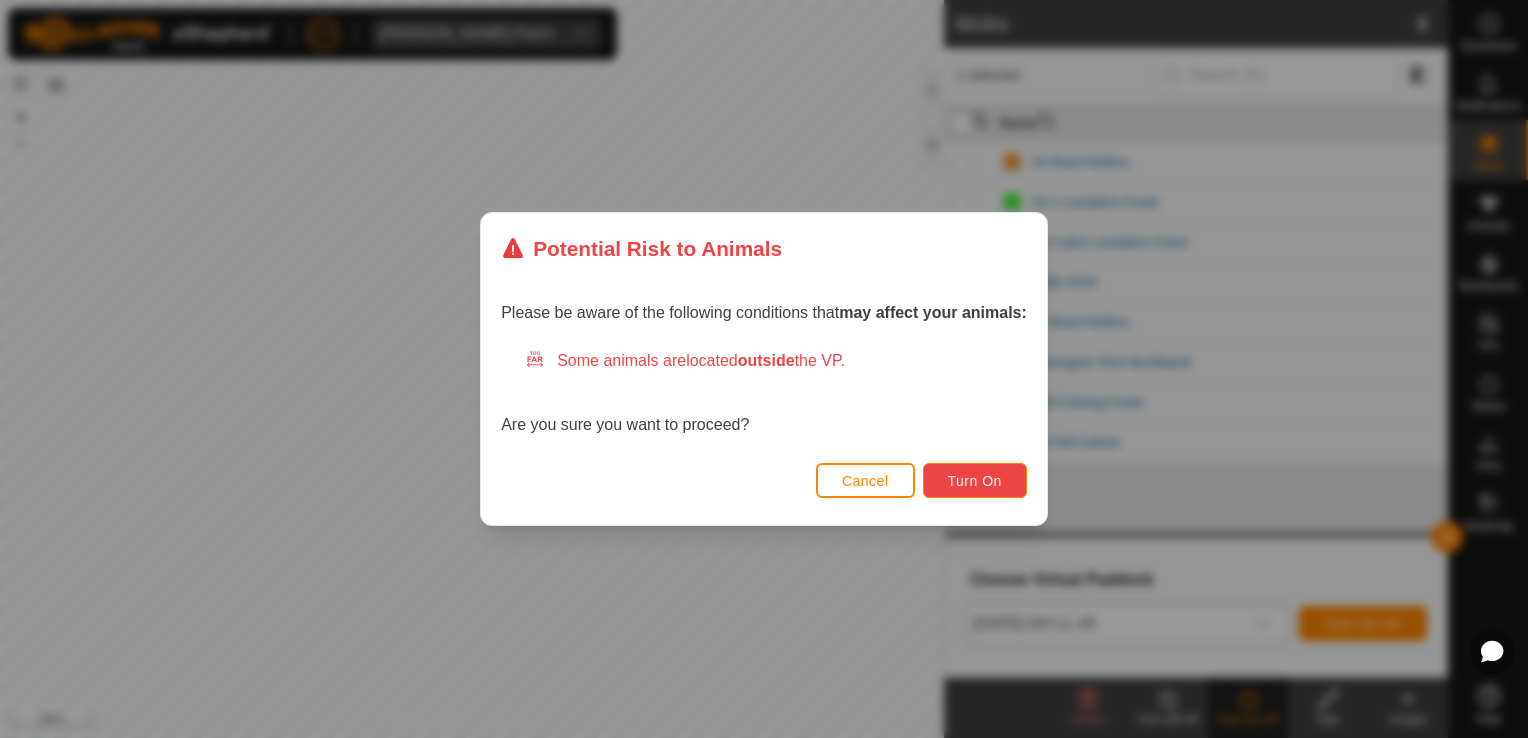 click on "Turn On" at bounding box center (975, 481) 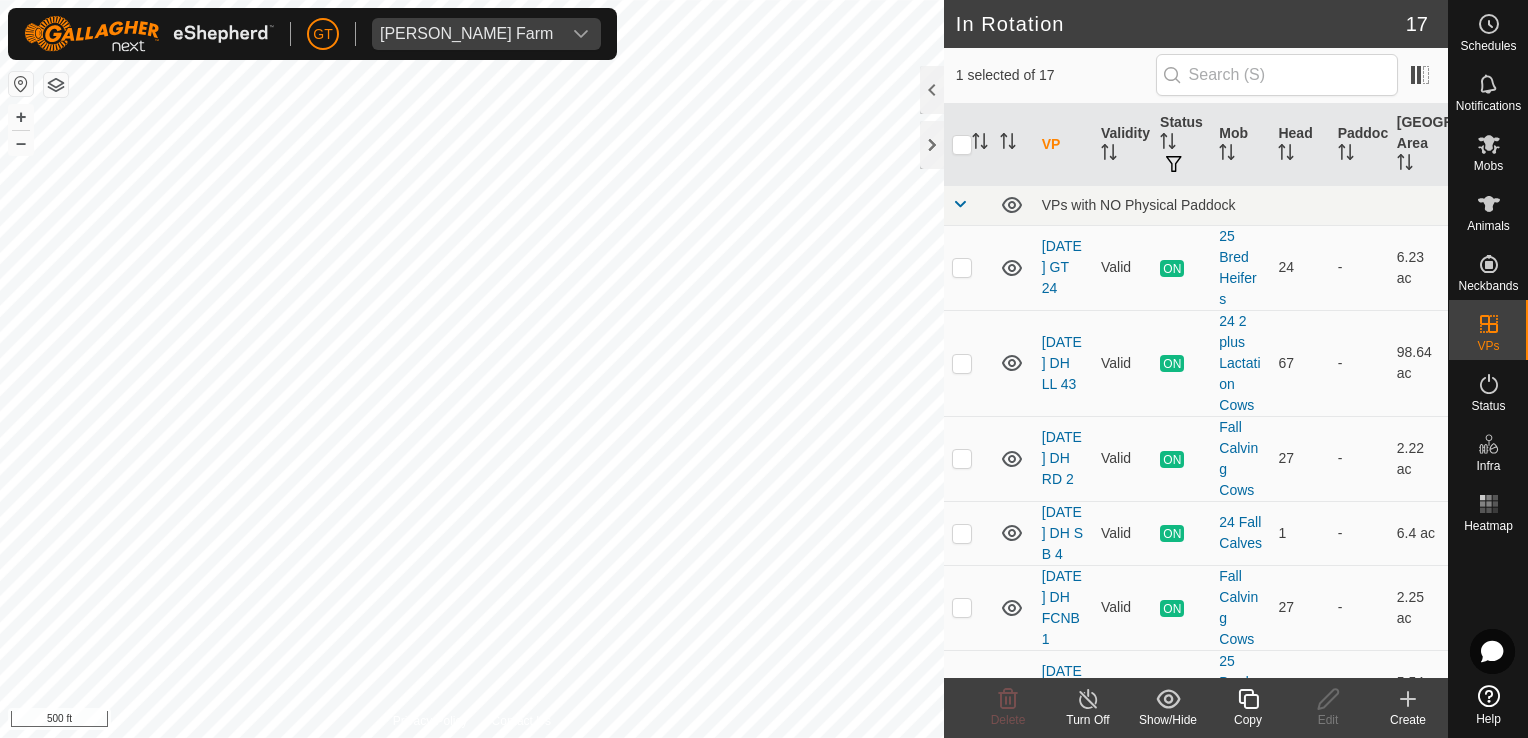 checkbox on "false" 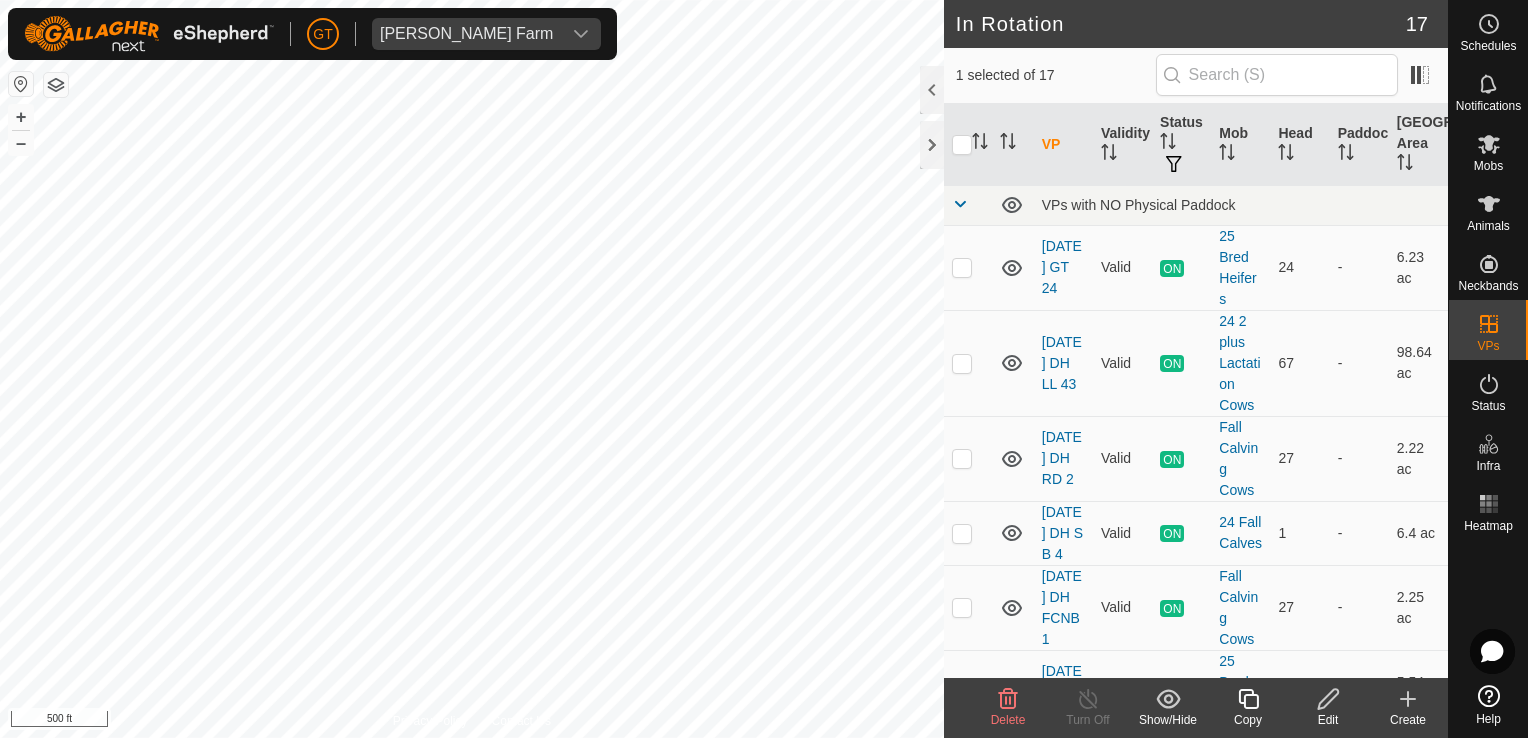 click 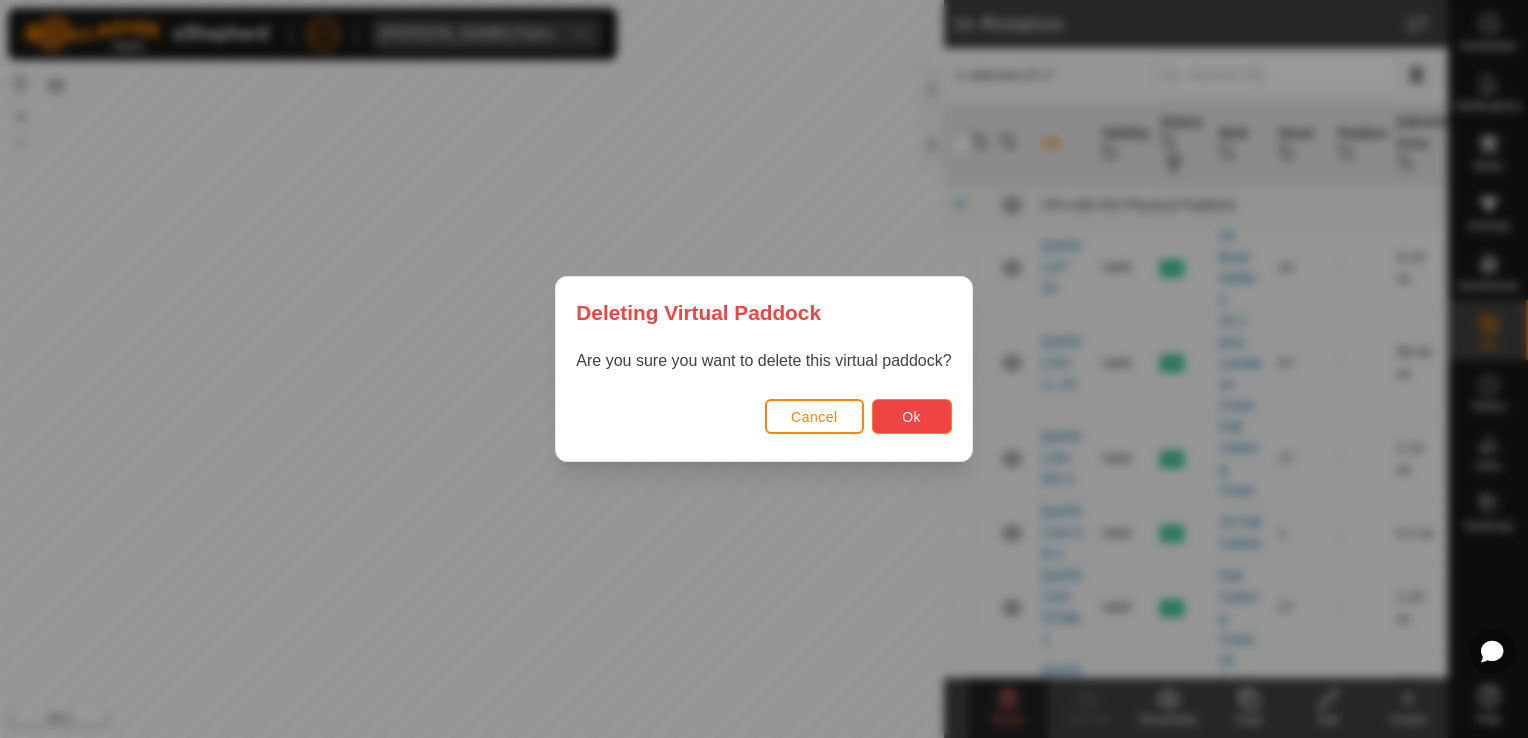 click on "Ok" at bounding box center (911, 417) 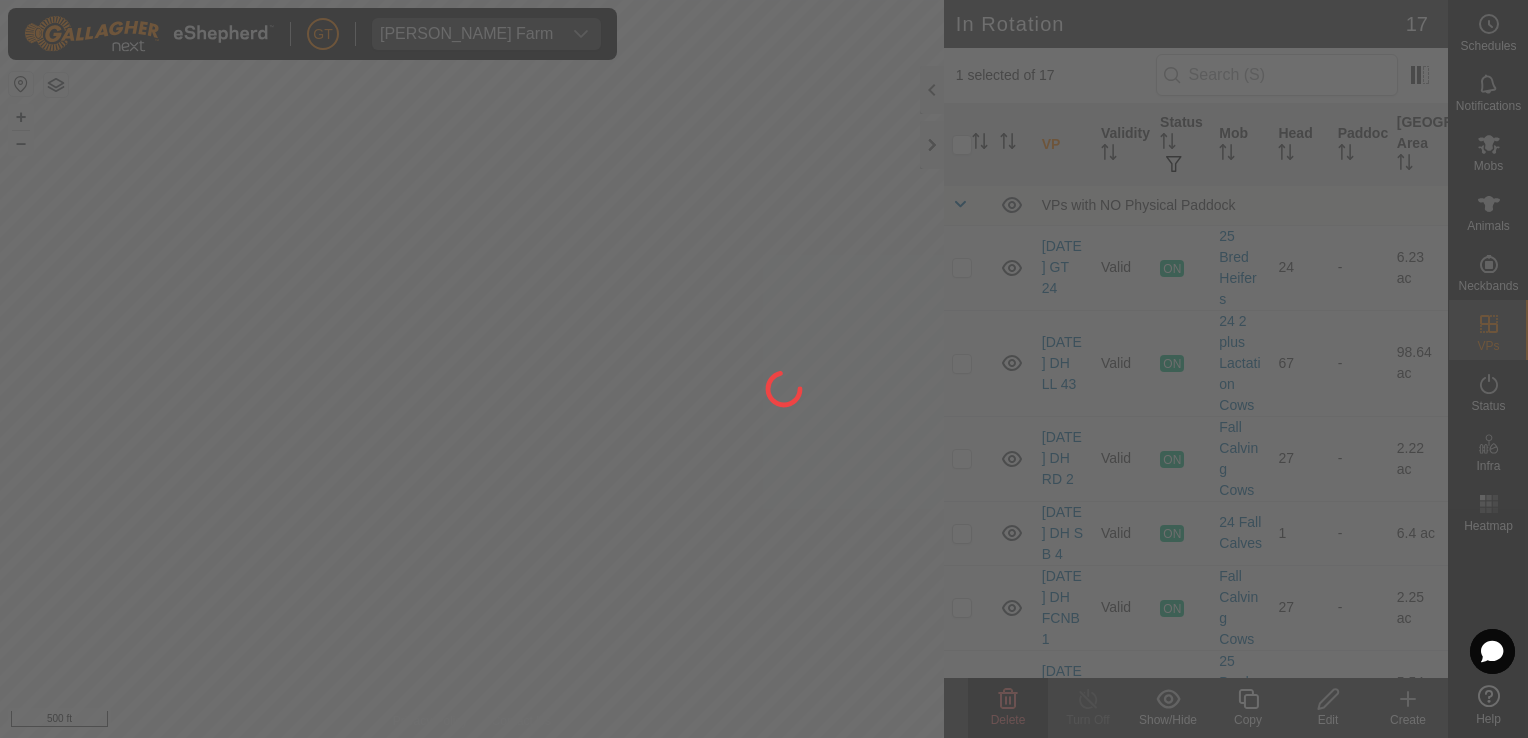 checkbox on "false" 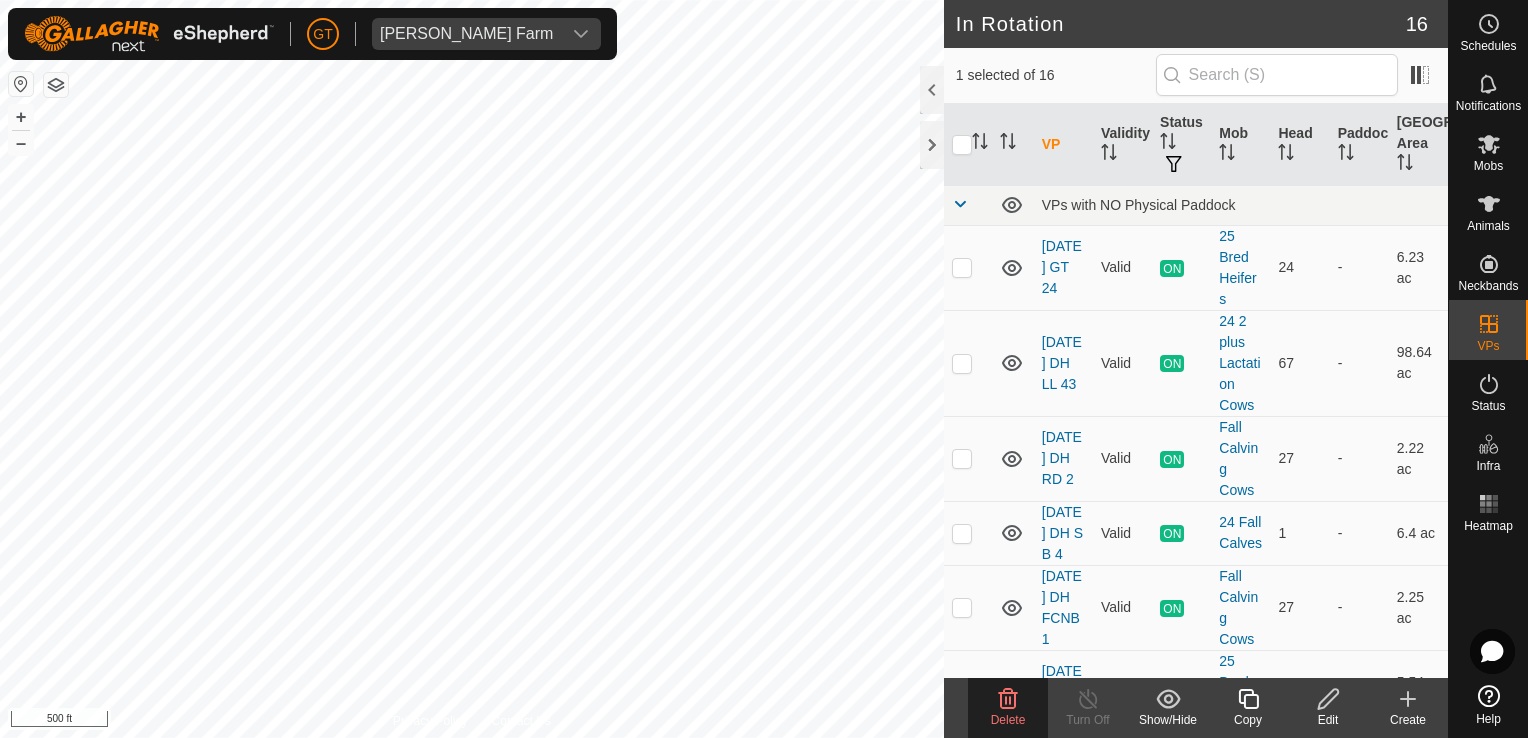 click 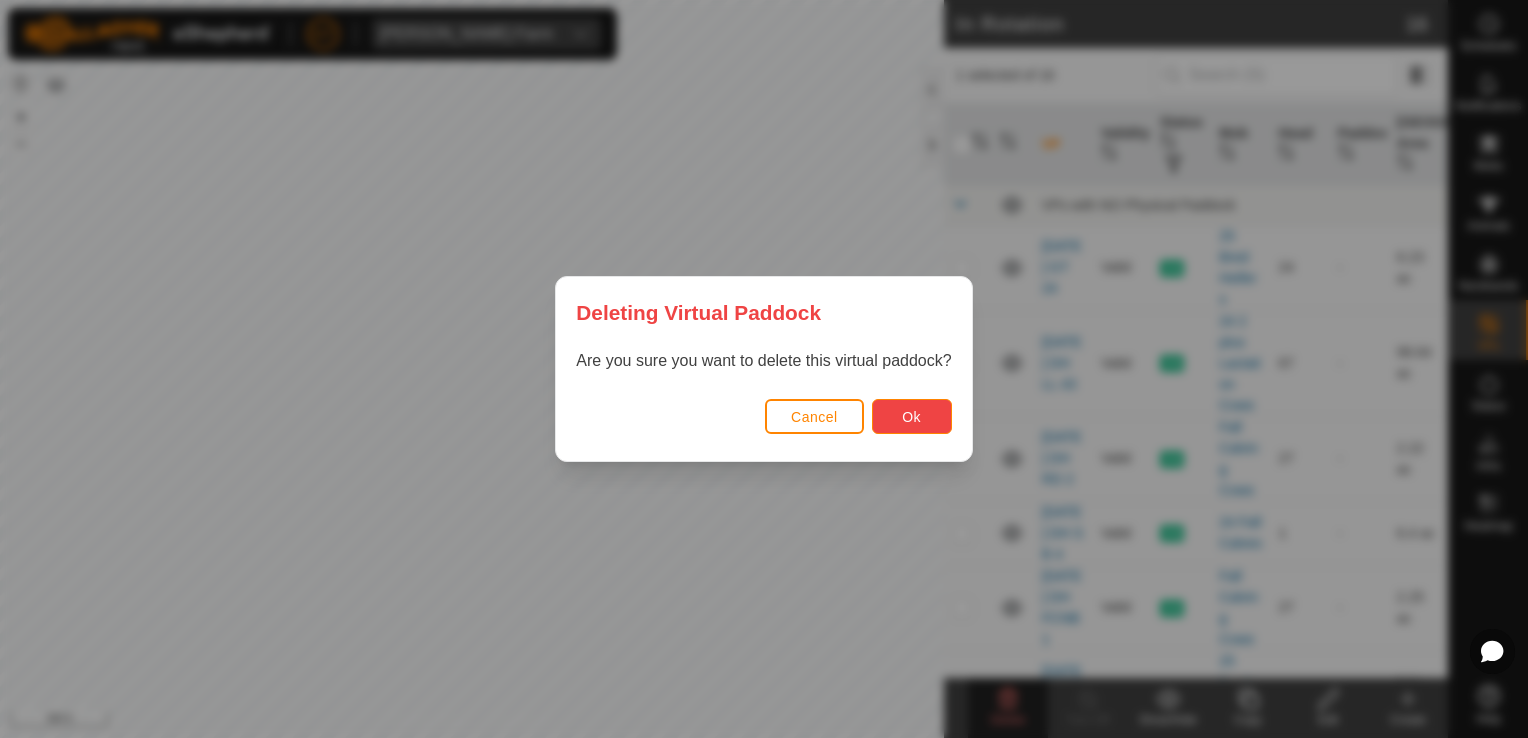 click on "Ok" at bounding box center [912, 416] 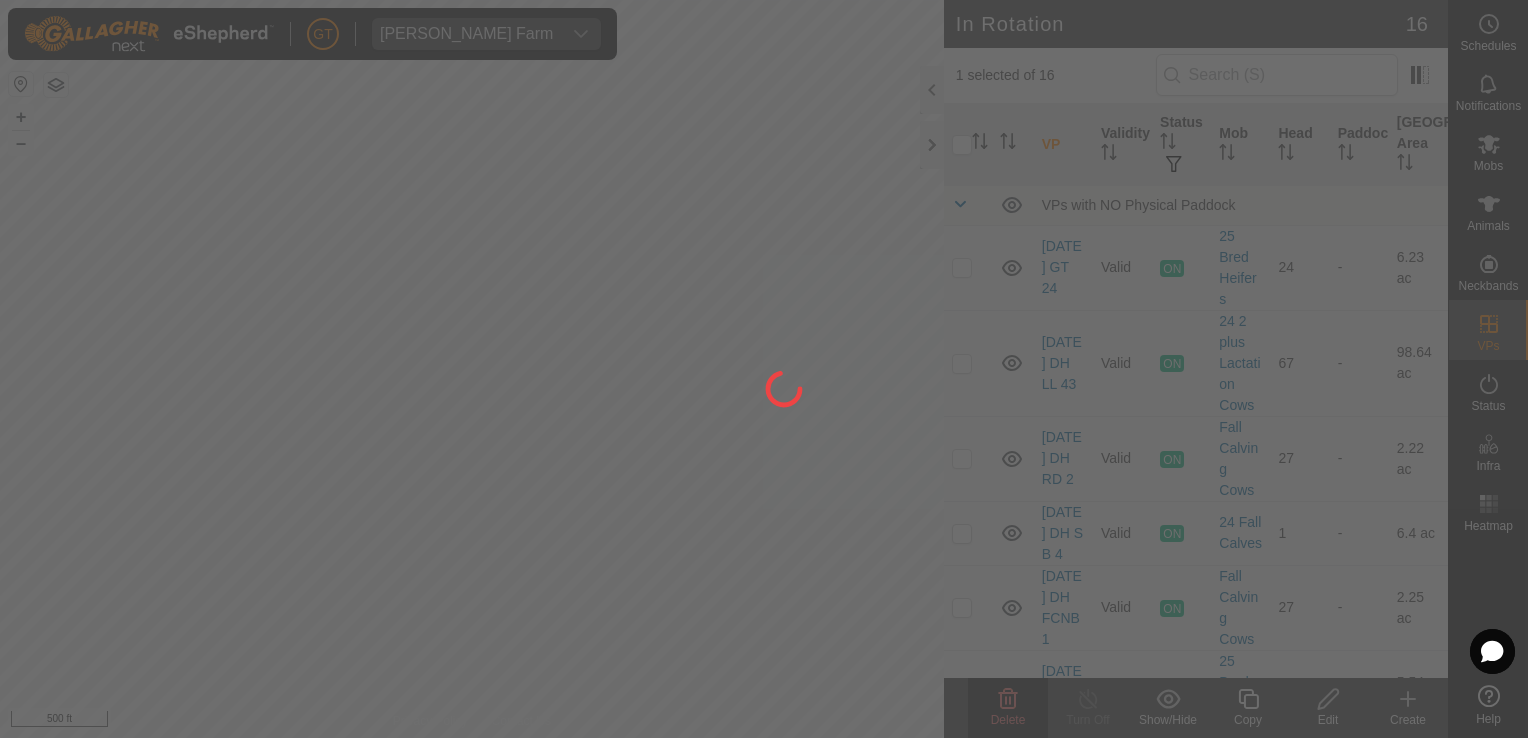 checkbox on "false" 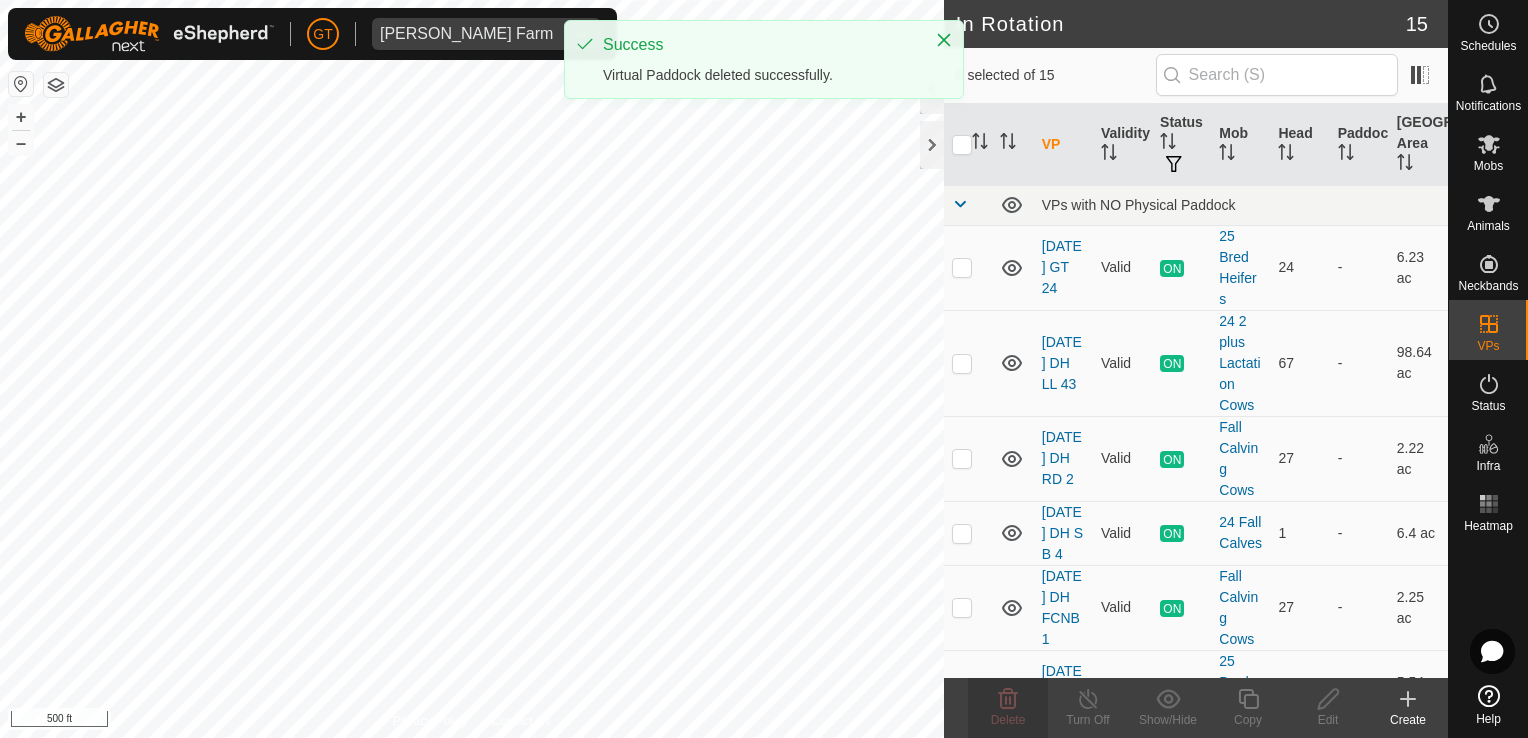 checkbox on "true" 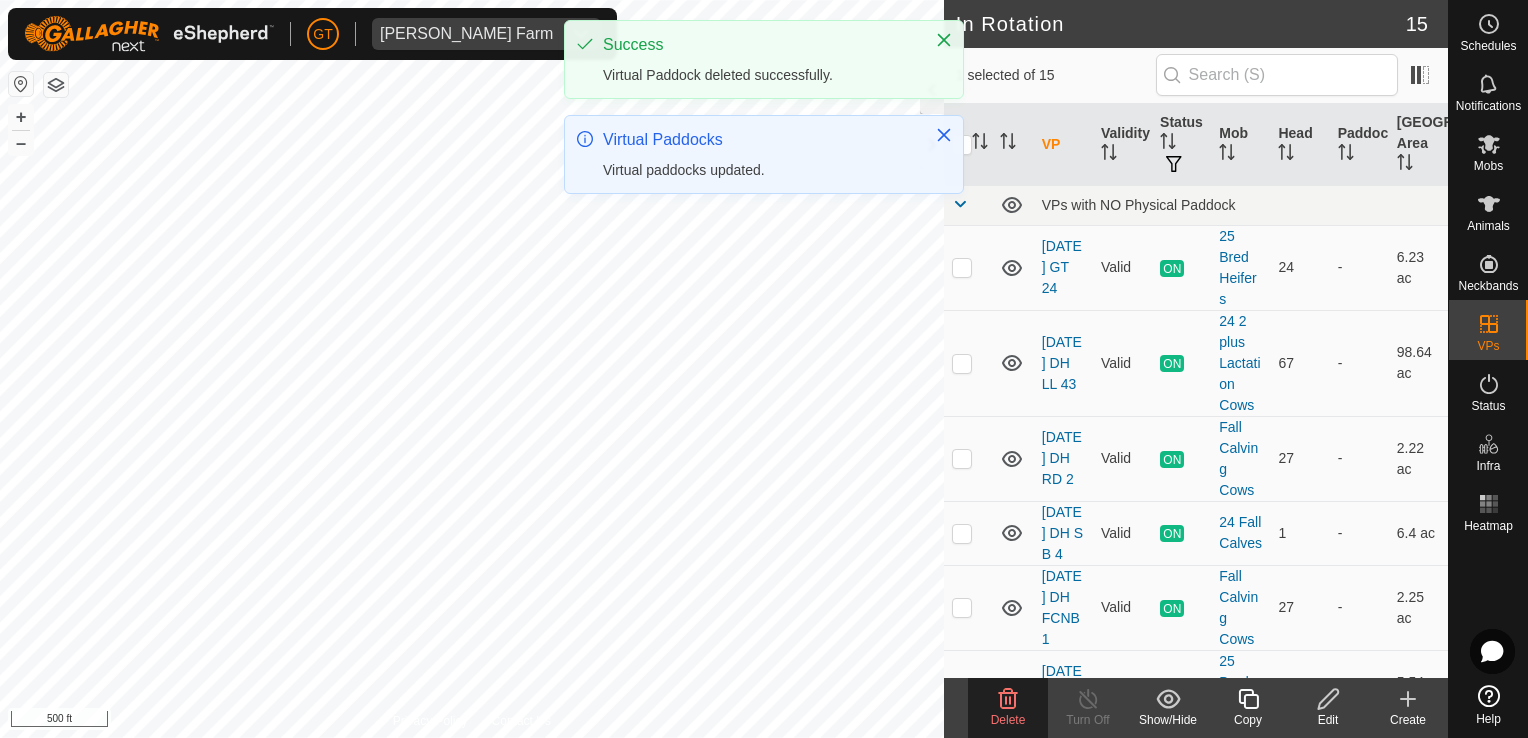 click 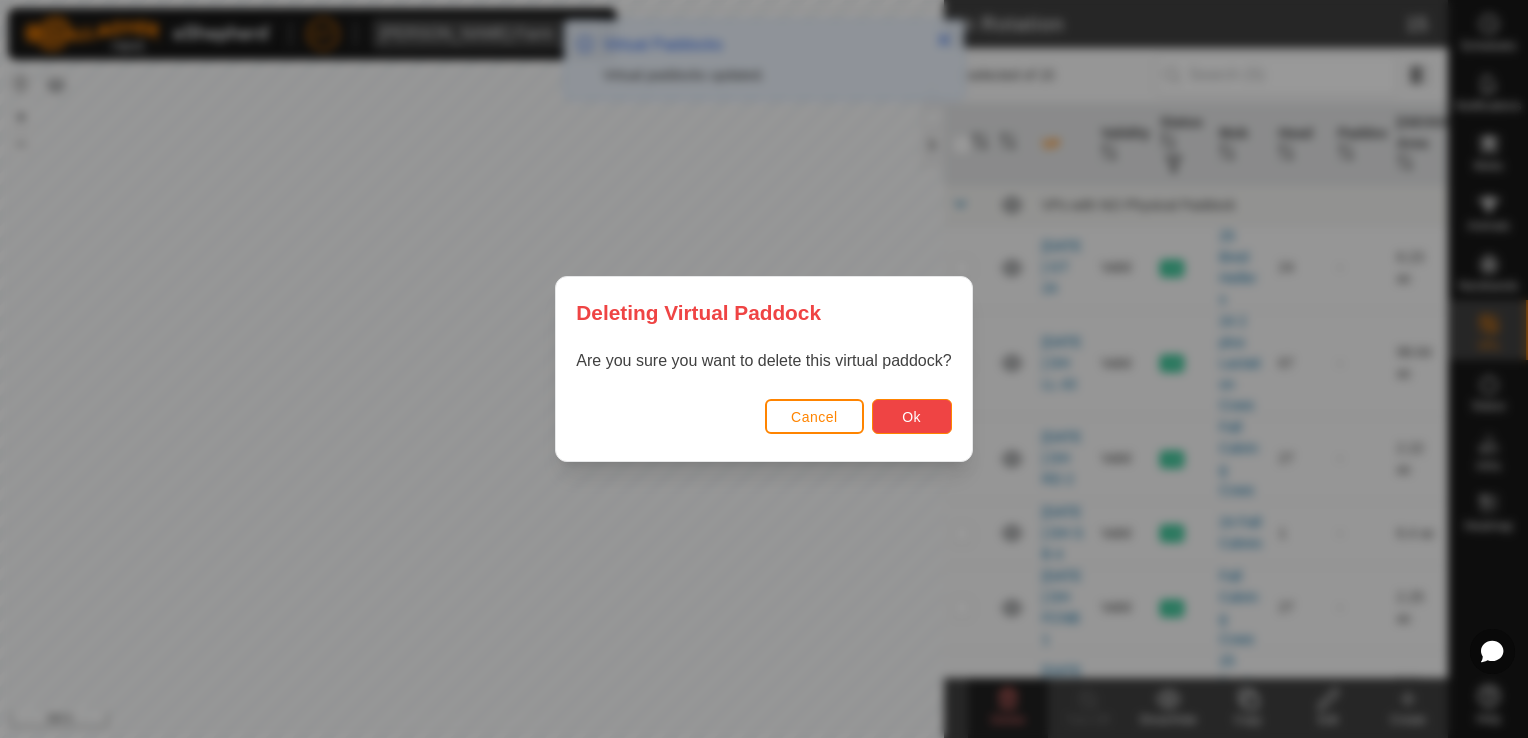 click on "Ok" at bounding box center [912, 416] 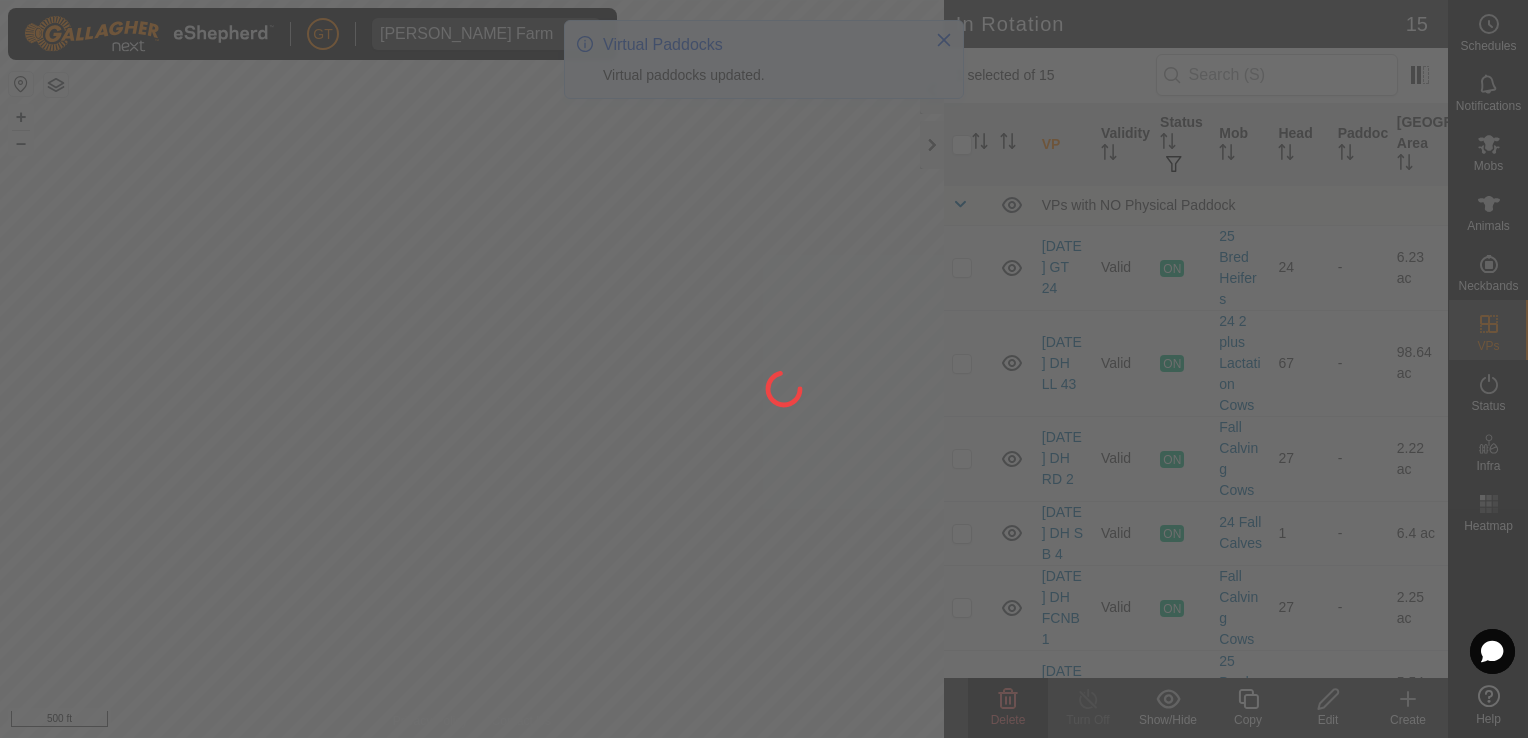 checkbox on "false" 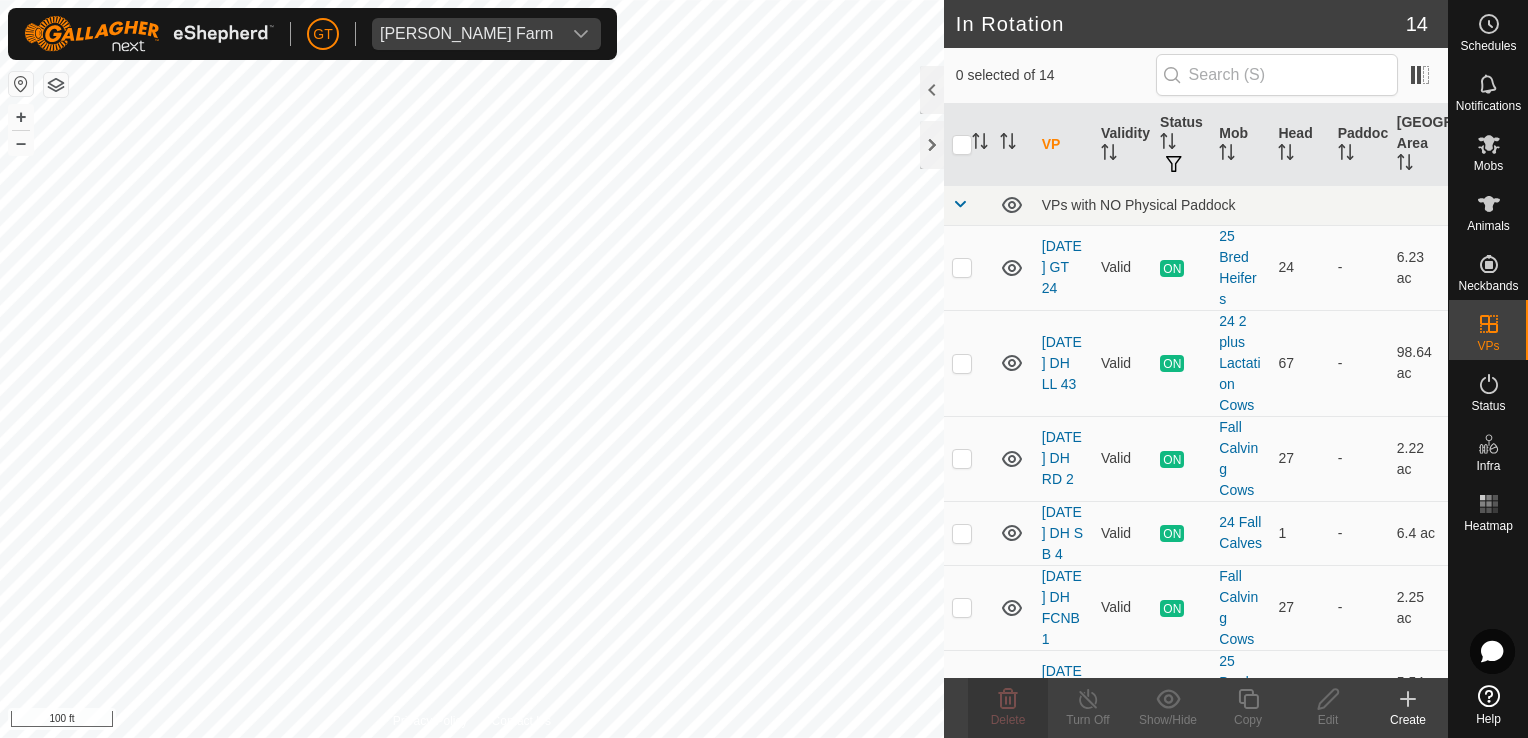checkbox on "true" 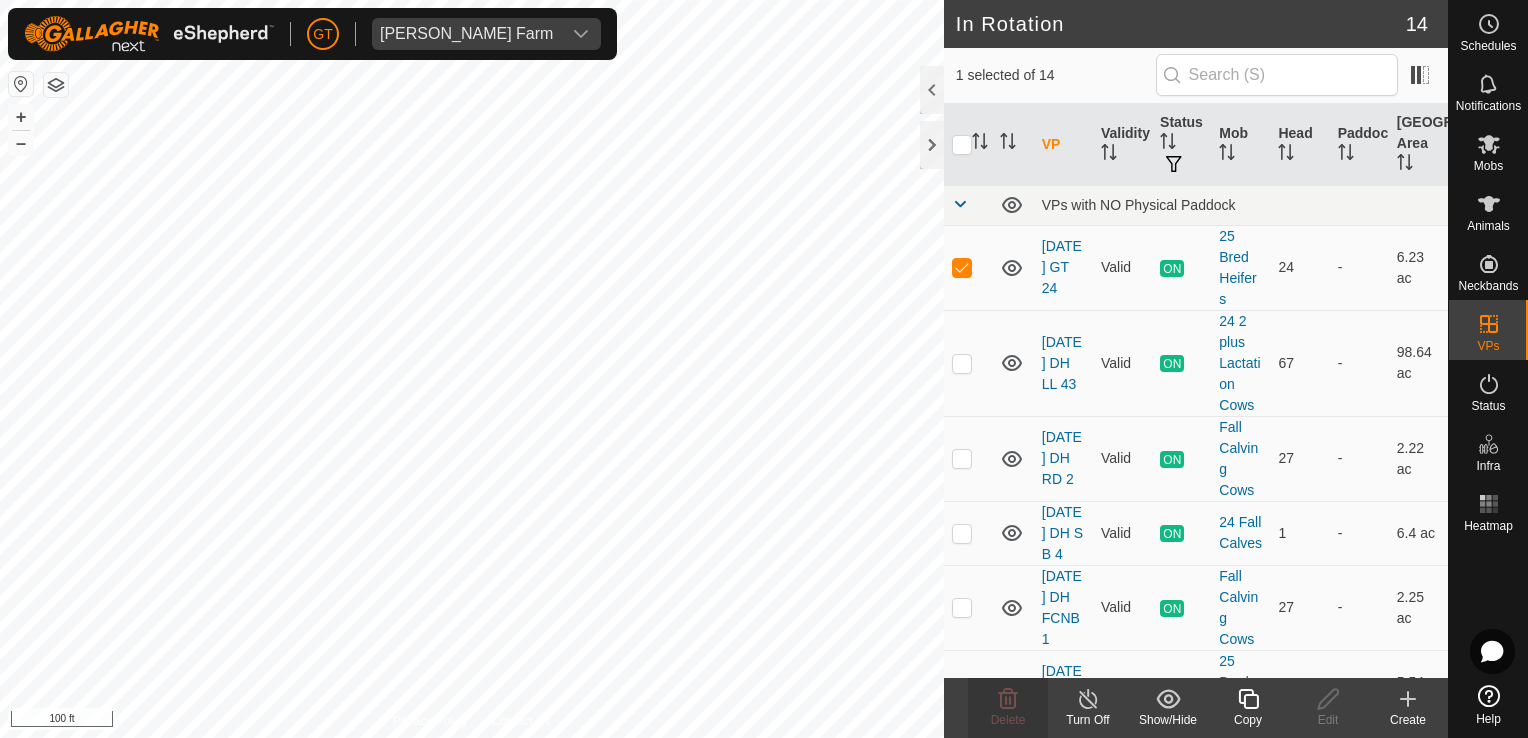 checkbox on "true" 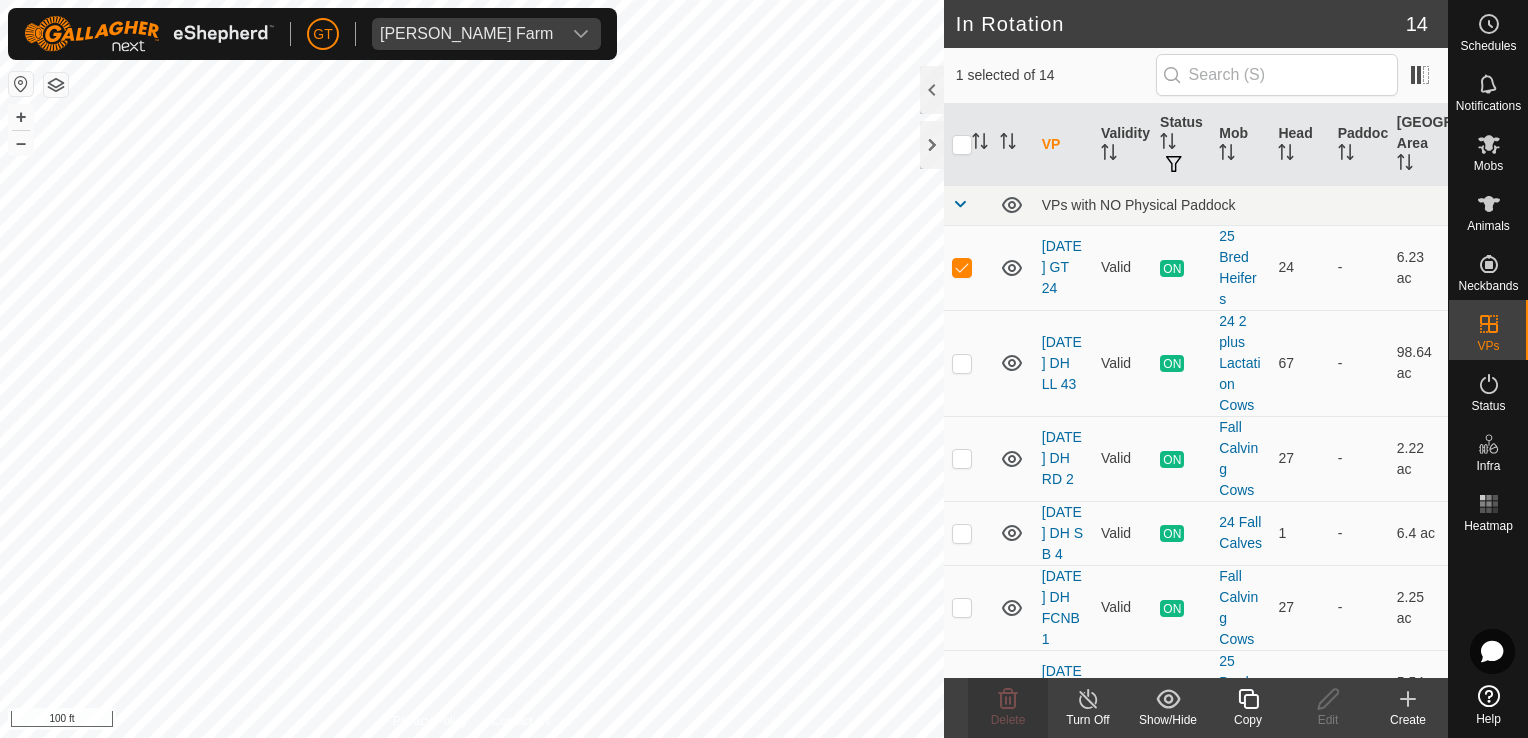 checkbox on "false" 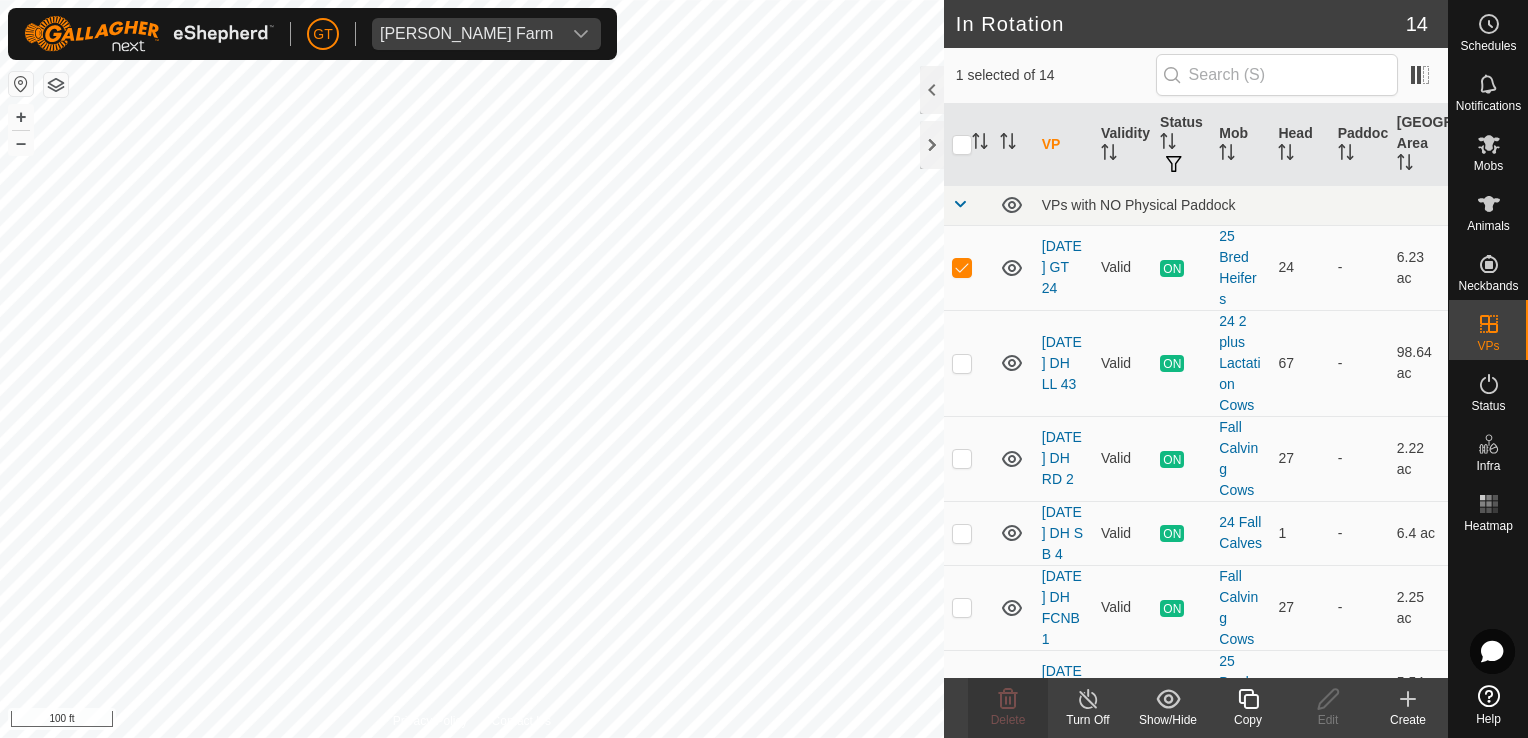 checkbox on "false" 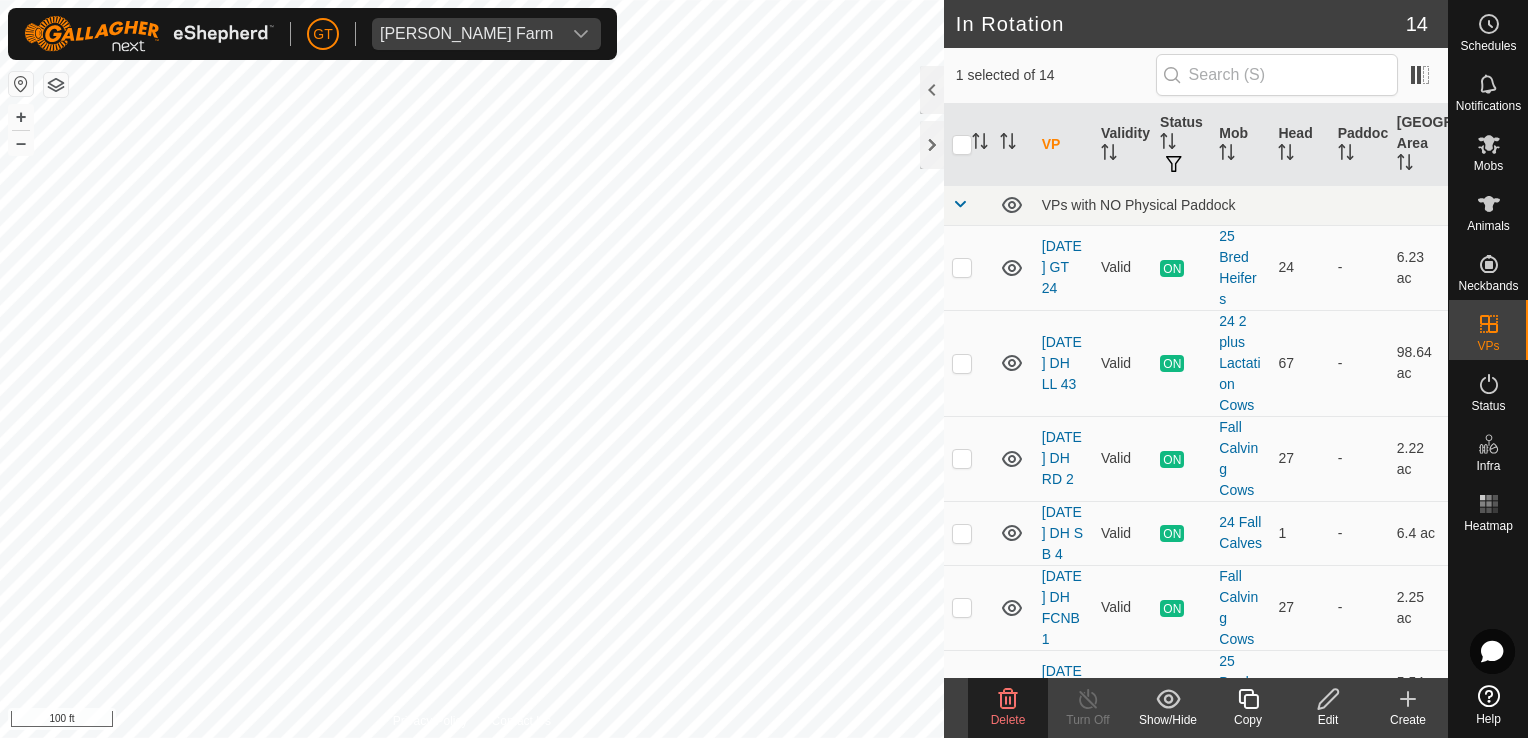 click 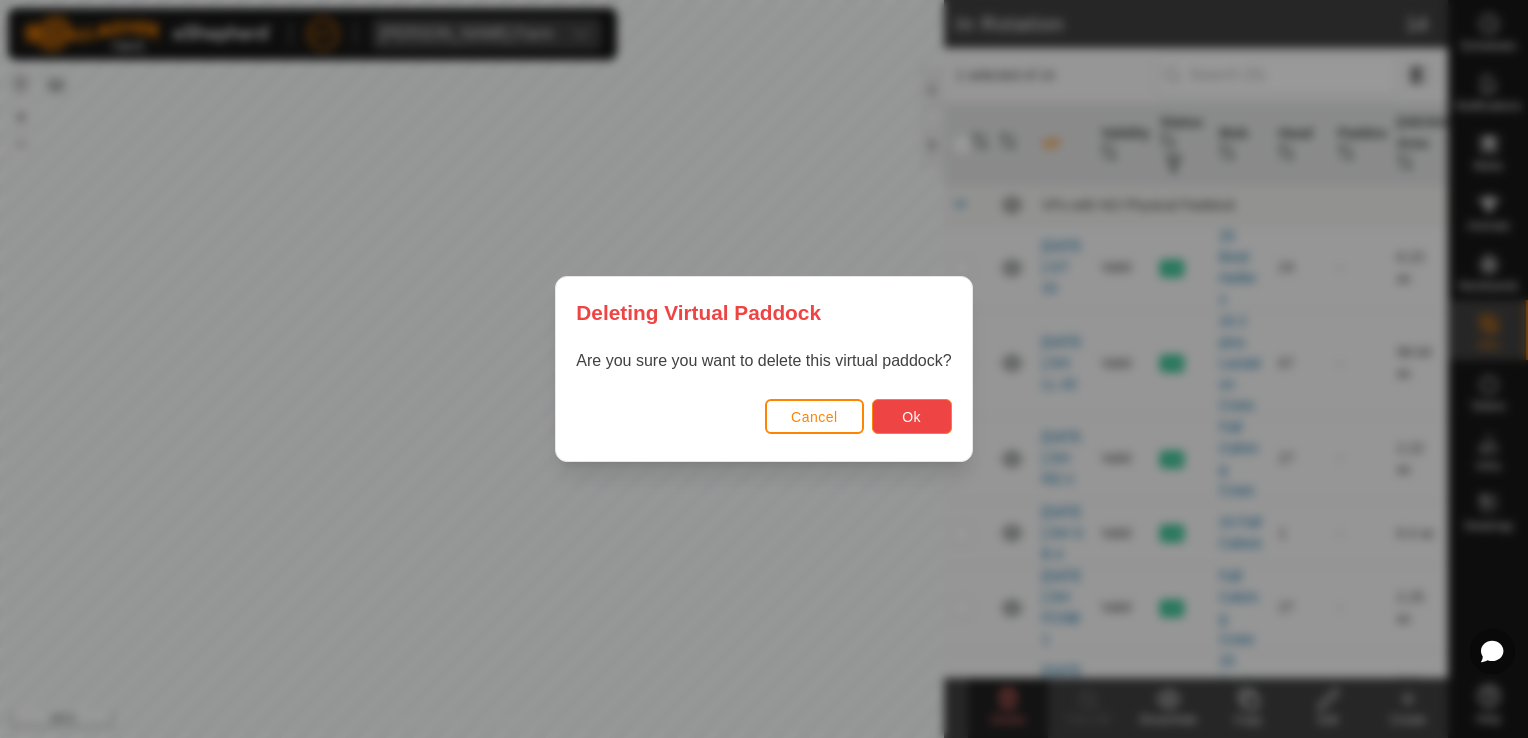 click on "Ok" at bounding box center (912, 416) 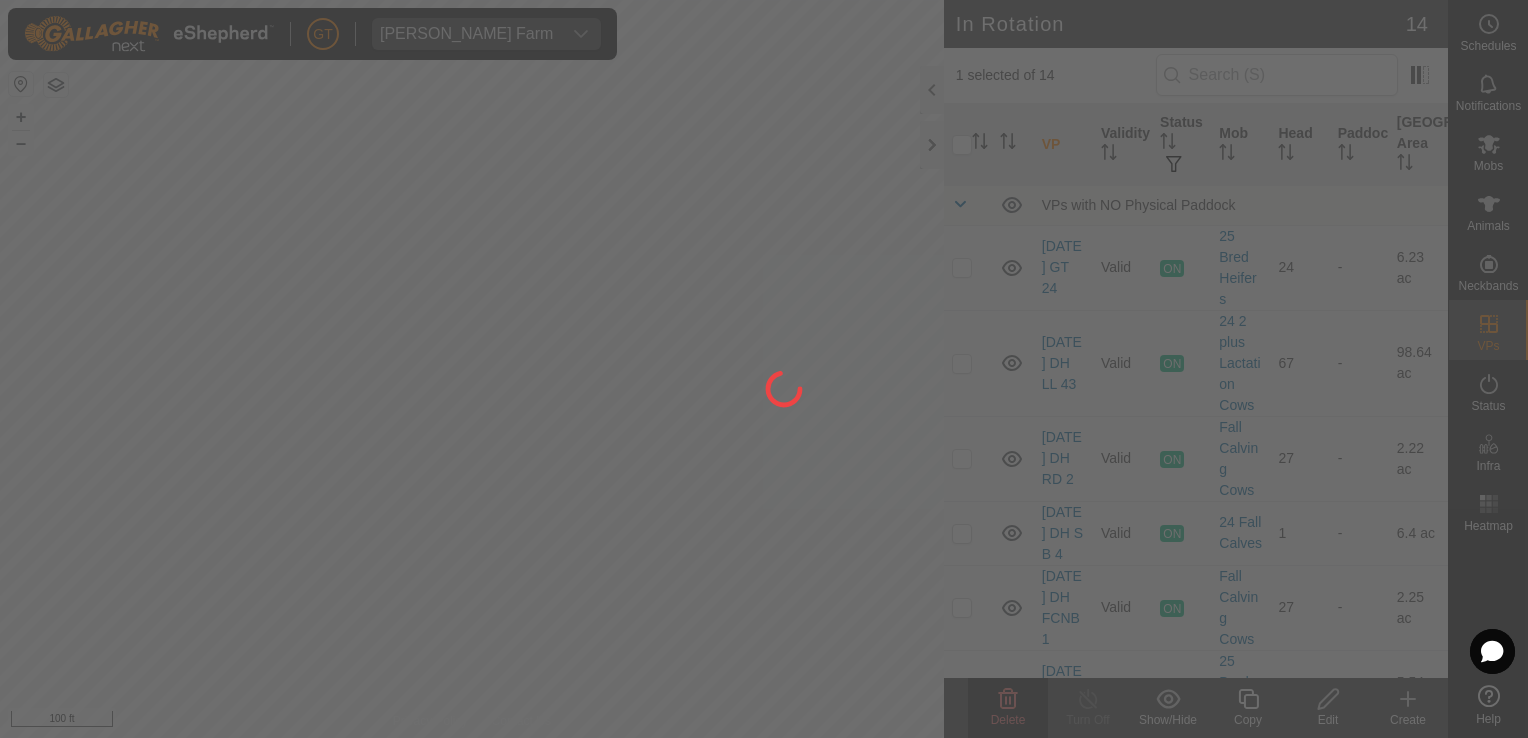checkbox on "false" 